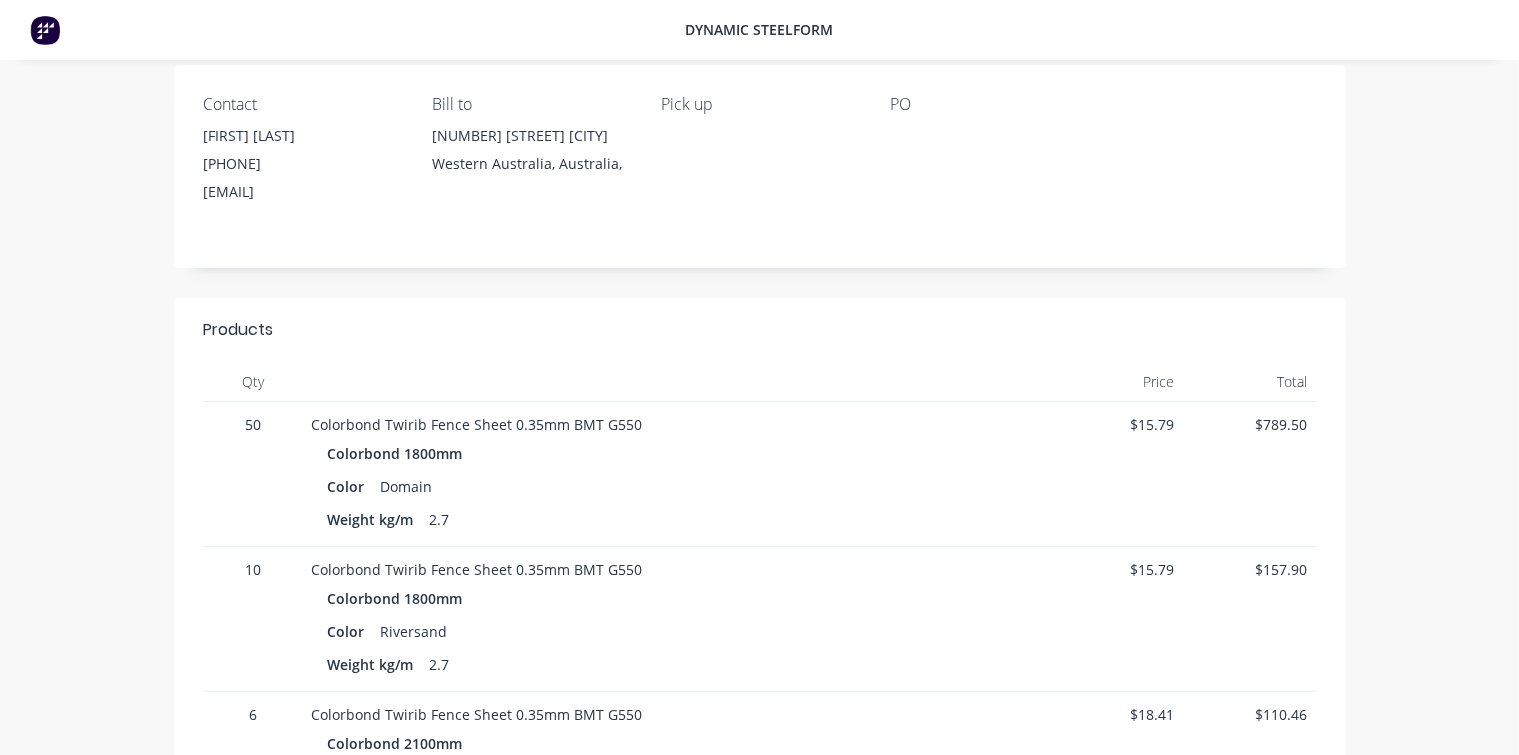 scroll, scrollTop: 0, scrollLeft: 0, axis: both 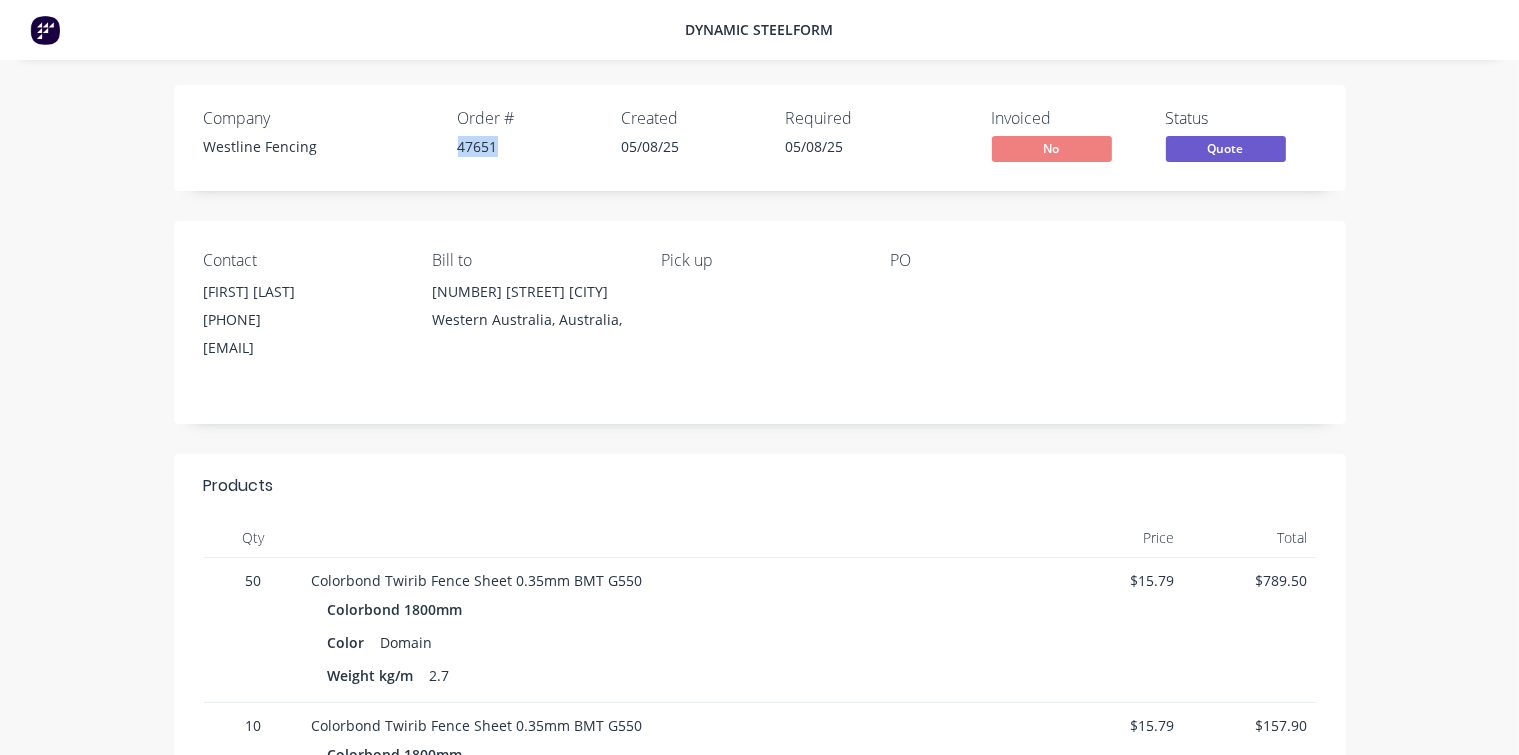 drag, startPoint x: 454, startPoint y: 146, endPoint x: 502, endPoint y: 148, distance: 48.04165 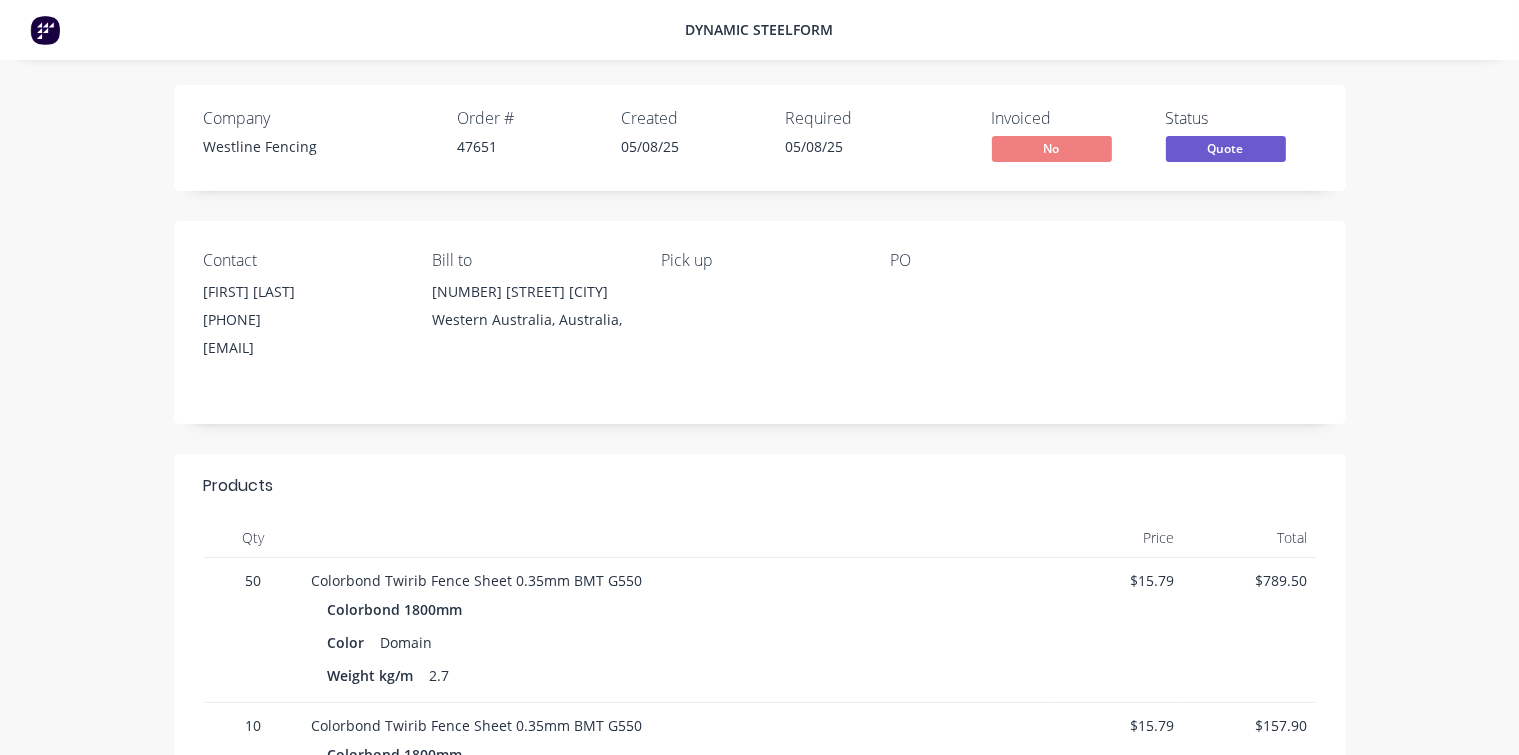 click on "Company Westline Fencing  Order # 47651 Created 05/08/25 Required 05/08/25 Invoiced No Status Quote Contact [FIRST] [LAST] [PHONE] [EMAIL] Bill to 23 Century Road Malaga Western Australia, Australia,  Pick up PO Products Qty Price Total 50 Colorbond Twirib Fence Sheet 0.35mm BMT G550 Colorbond  1800mm  Color Domain Weight kg/m 2.7 $15.79 $789.50 10 Colorbond Twirib Fence Sheet 0.35mm BMT G550 Colorbond  1800mm  Color Riversand Weight kg/m 2.7 $15.79 $157.90 6 Colorbond Twirib Fence Sheet 0.35mm BMT G550 Colorbond  2100mm Color Bushland Weight kg/m 2.7 $18.41 $110.46 24 Colorbond Fence Rail 0.8mm BMT G550 Colorbond Rail 2.38m Color Shale Grey Weight 1.13kg/m $8.77 $210.48 1 Colorbond Fence Rail 0.8mm BMT G550 Colorbond Rail 3.15m Color Bushland Weight 1.13kg/m $11.60 $11.60 1 10 - 16 x 16mm Hex Tek no seal Climaseal 4 Colorbond  Color Bushland qty 100 $0.00 $0.00 Sub total $1,279.94 Tax $128.00 Total $1,407.94" at bounding box center [760, 875] 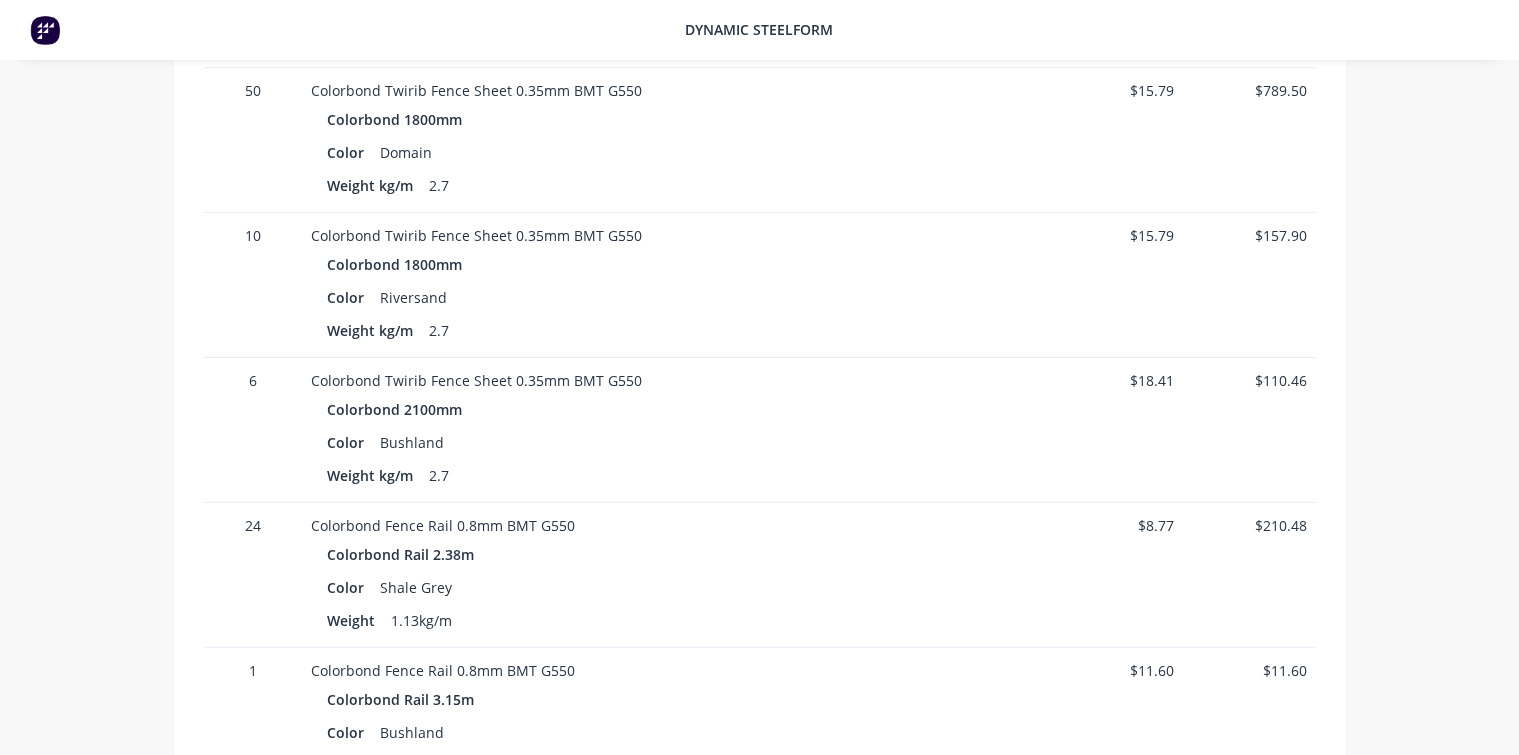 scroll, scrollTop: 524, scrollLeft: 0, axis: vertical 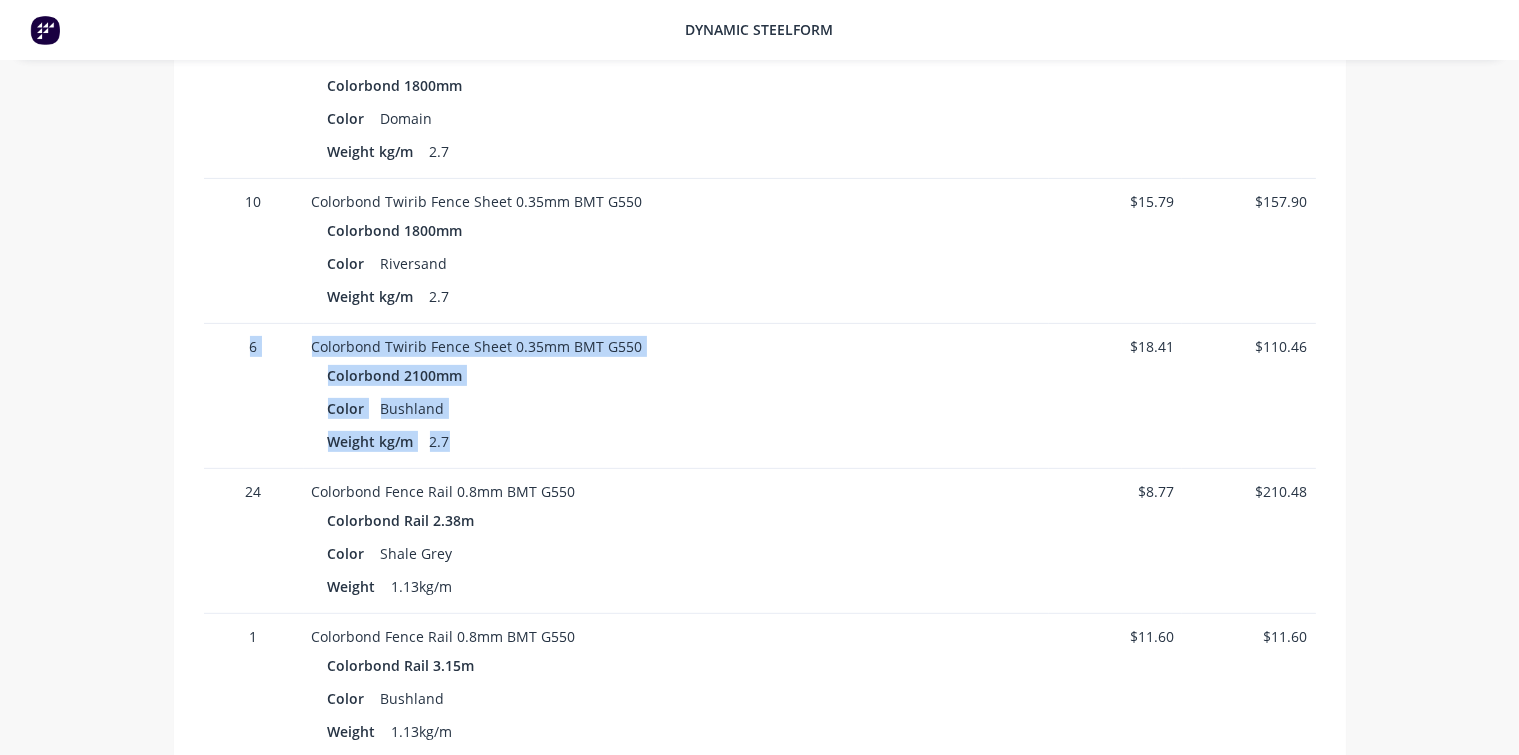 drag, startPoint x: 458, startPoint y: 444, endPoint x: 249, endPoint y: 342, distance: 232.56181 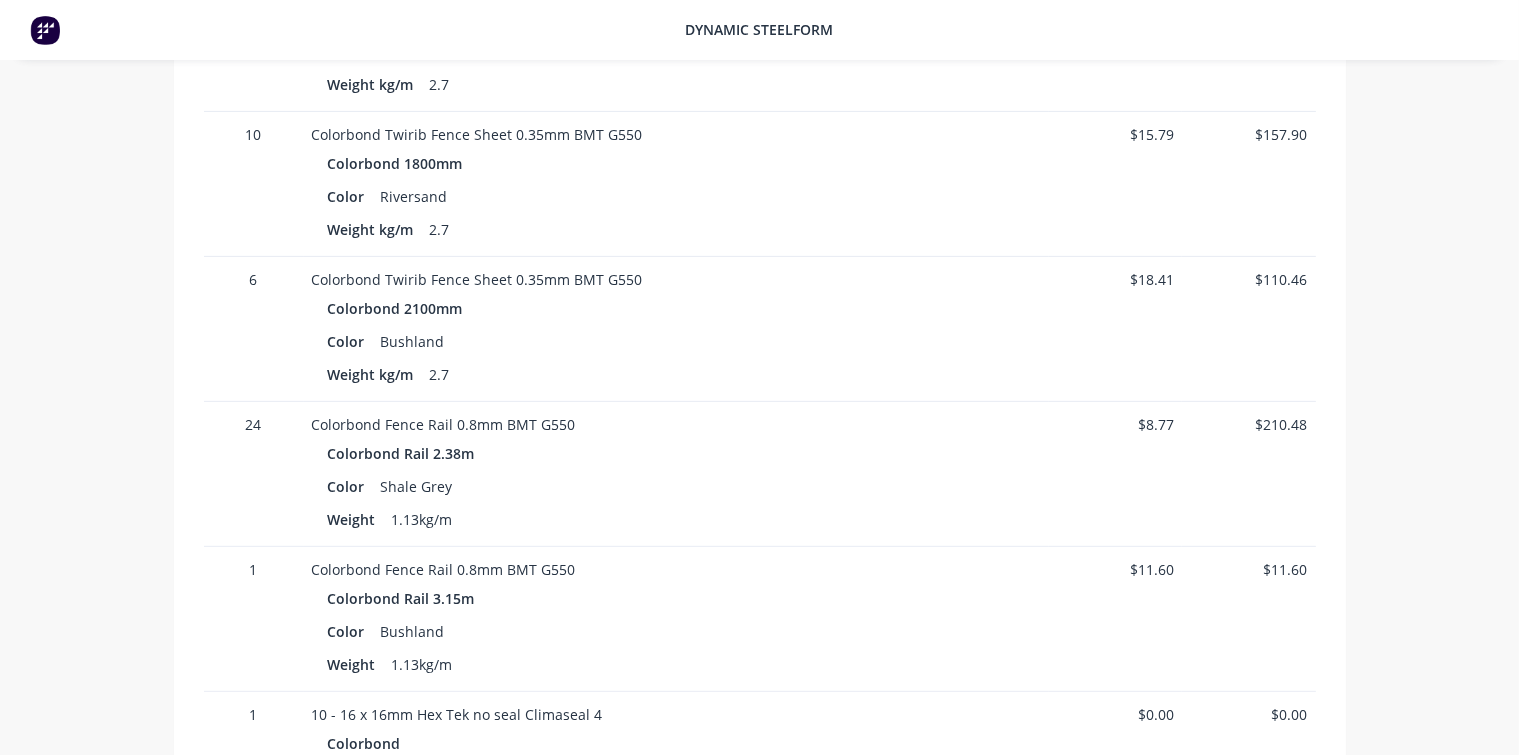 scroll, scrollTop: 624, scrollLeft: 0, axis: vertical 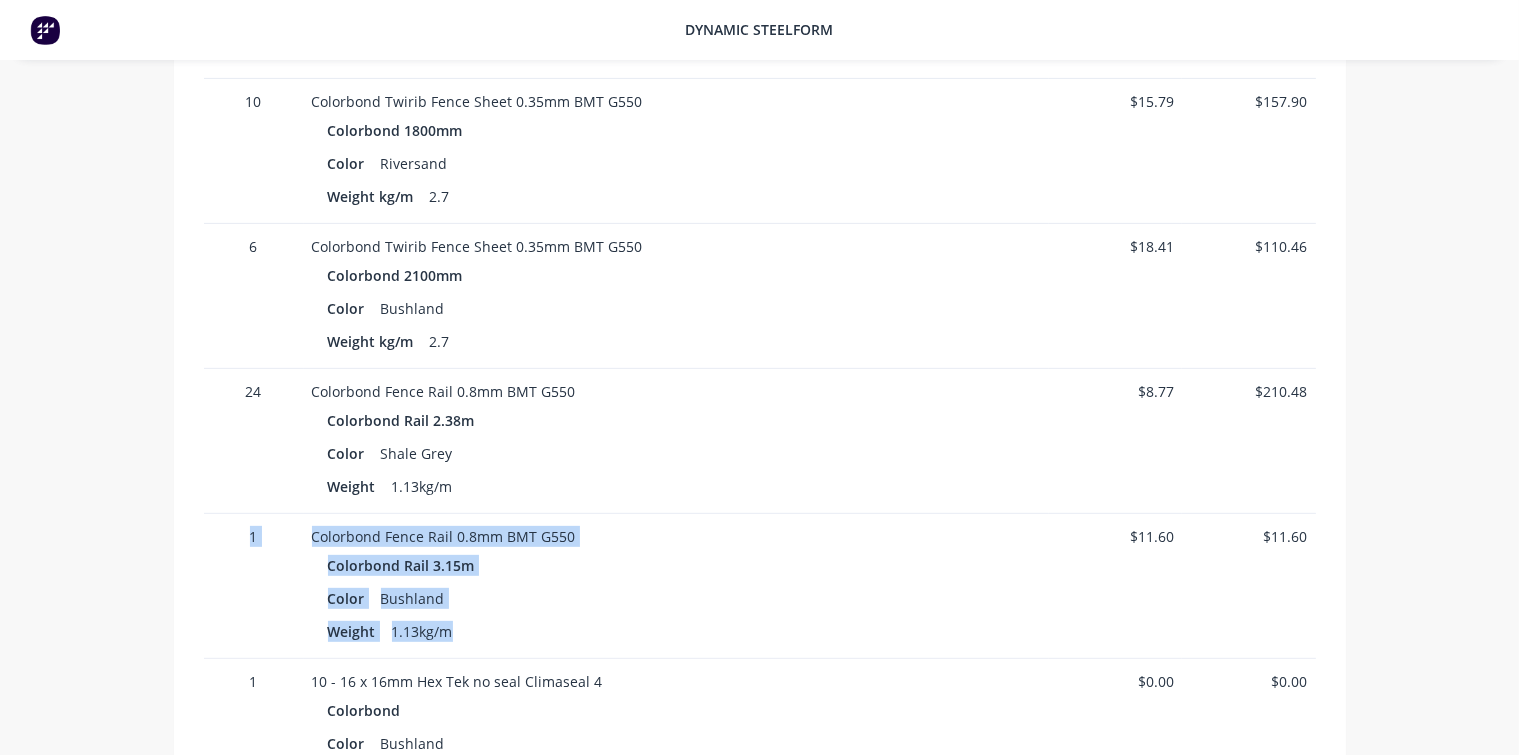 drag, startPoint x: 461, startPoint y: 626, endPoint x: 232, endPoint y: 522, distance: 251.50945 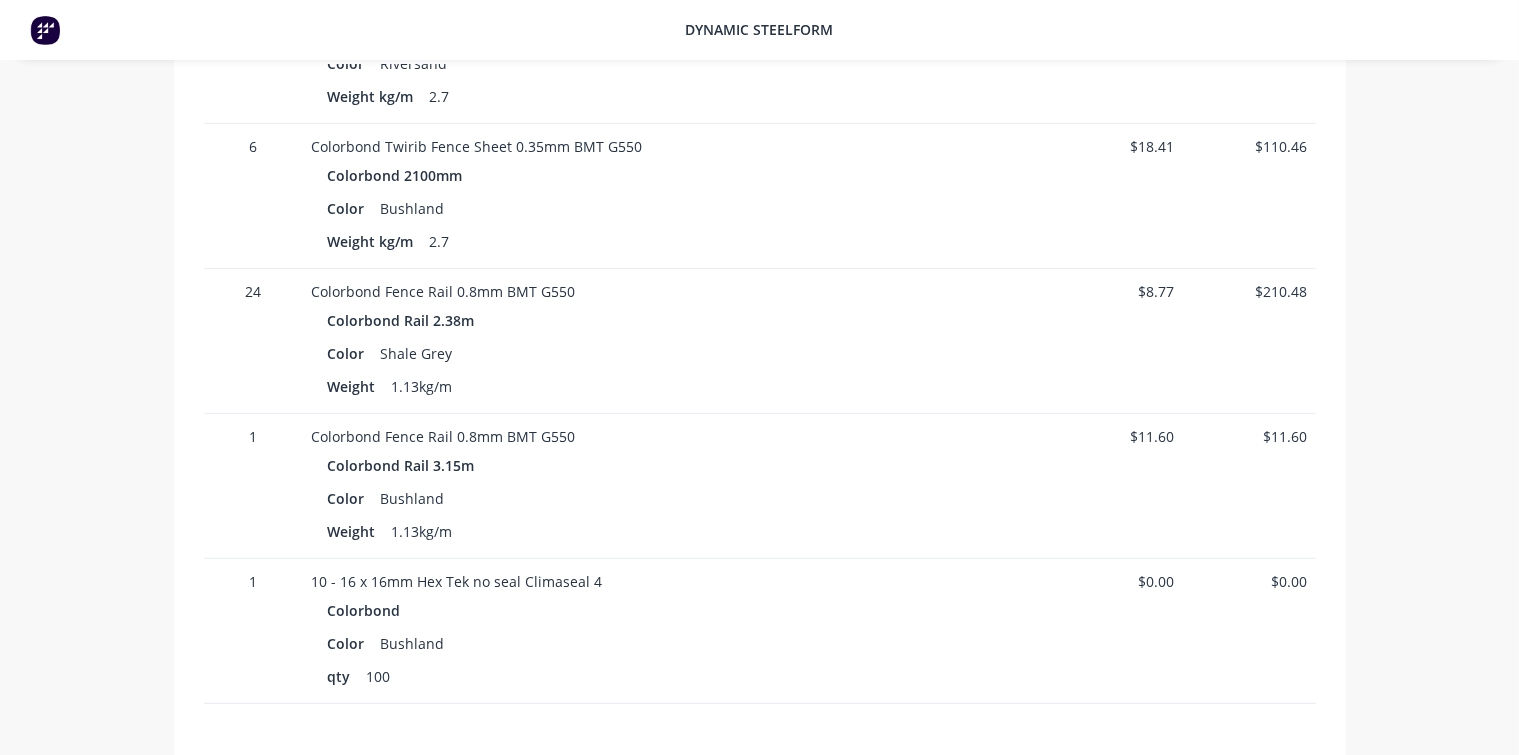 scroll, scrollTop: 824, scrollLeft: 0, axis: vertical 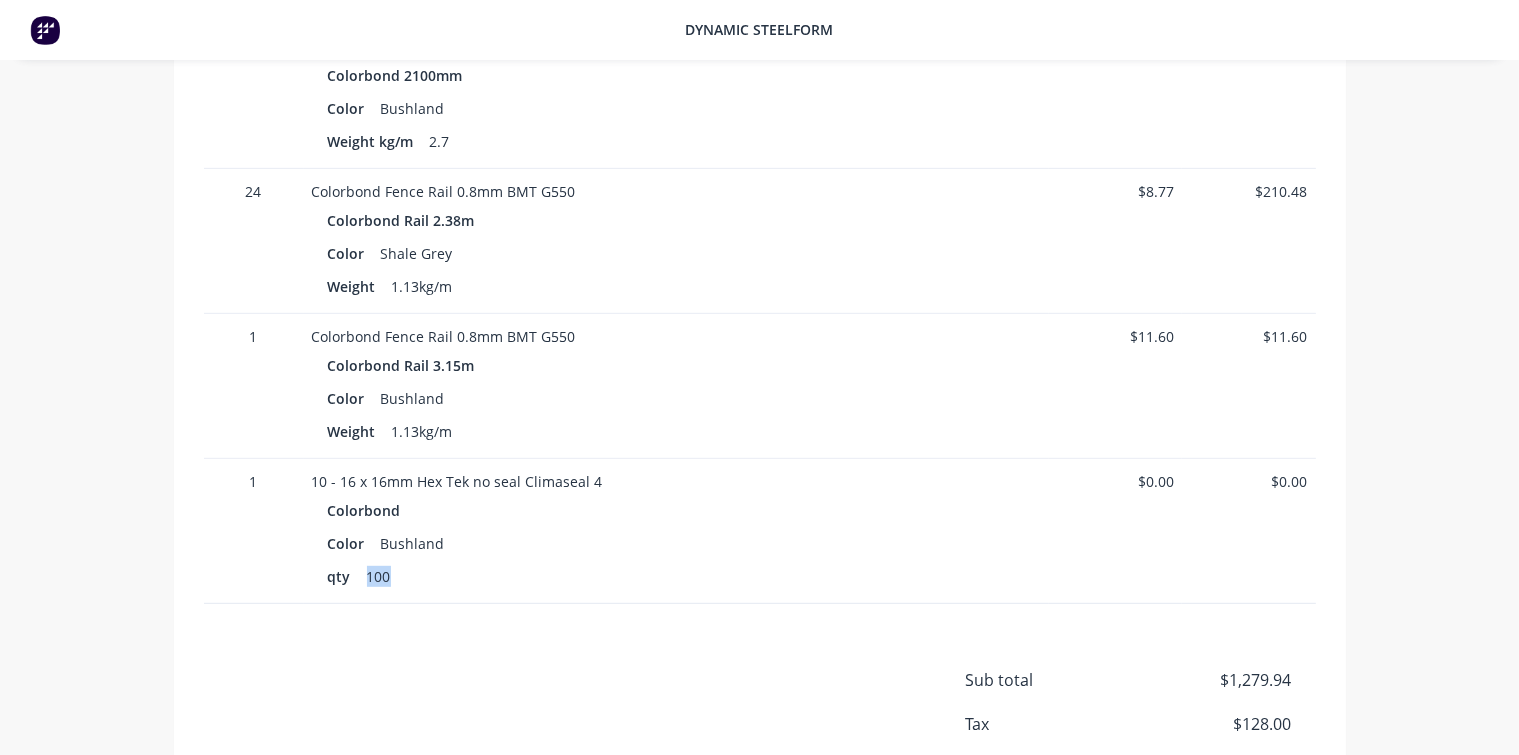 drag, startPoint x: 390, startPoint y: 575, endPoint x: 364, endPoint y: 577, distance: 26.076809 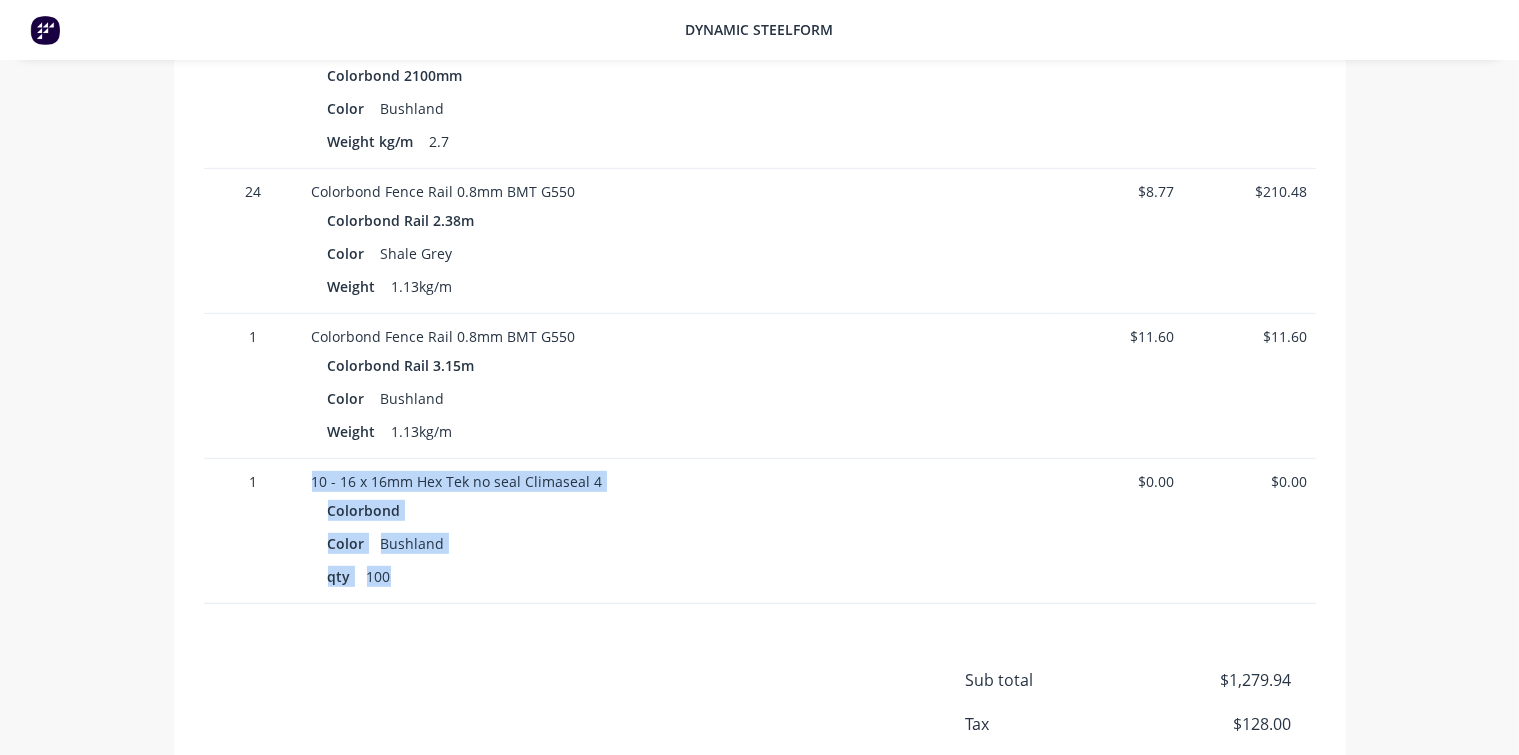 drag, startPoint x: 405, startPoint y: 575, endPoint x: 309, endPoint y: 477, distance: 137.186 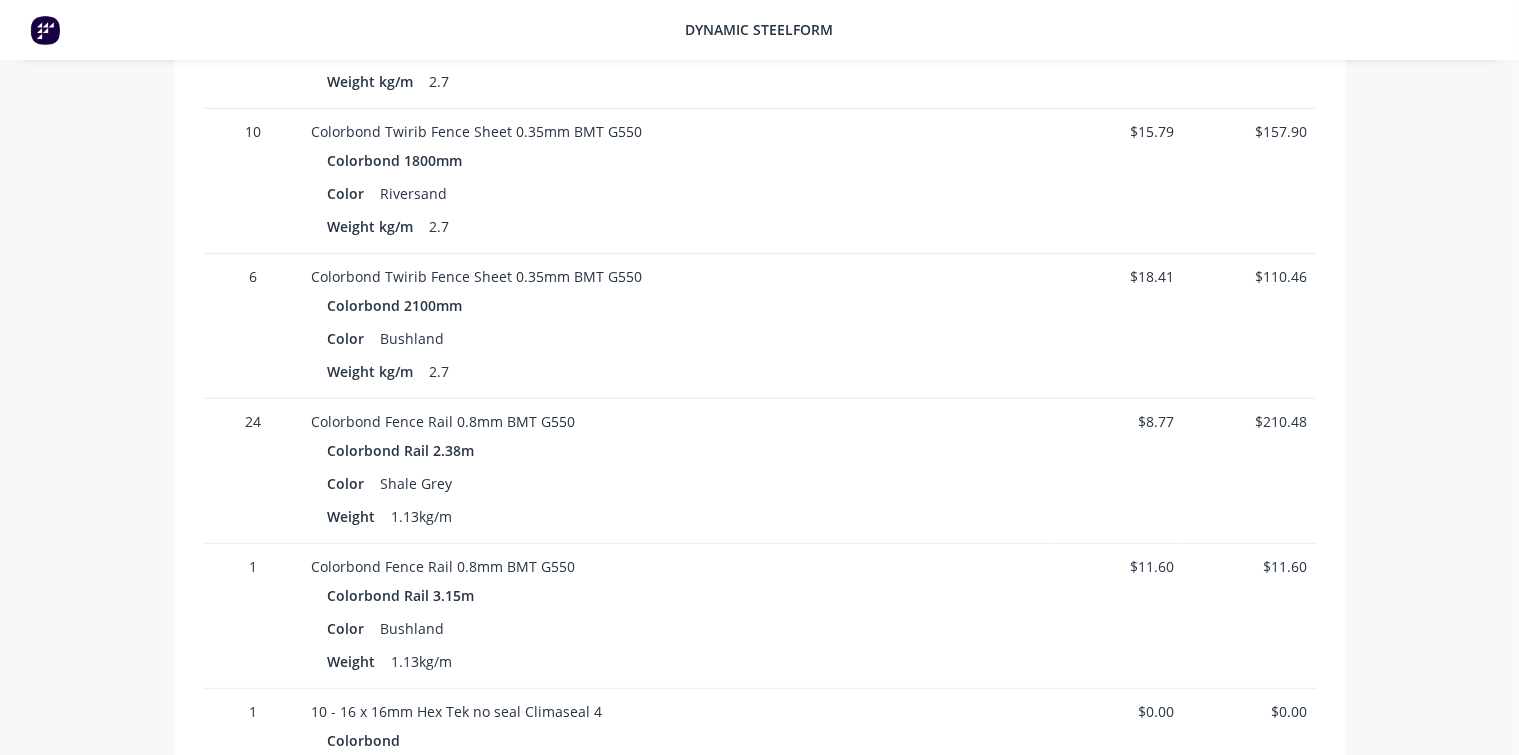 scroll, scrollTop: 600, scrollLeft: 0, axis: vertical 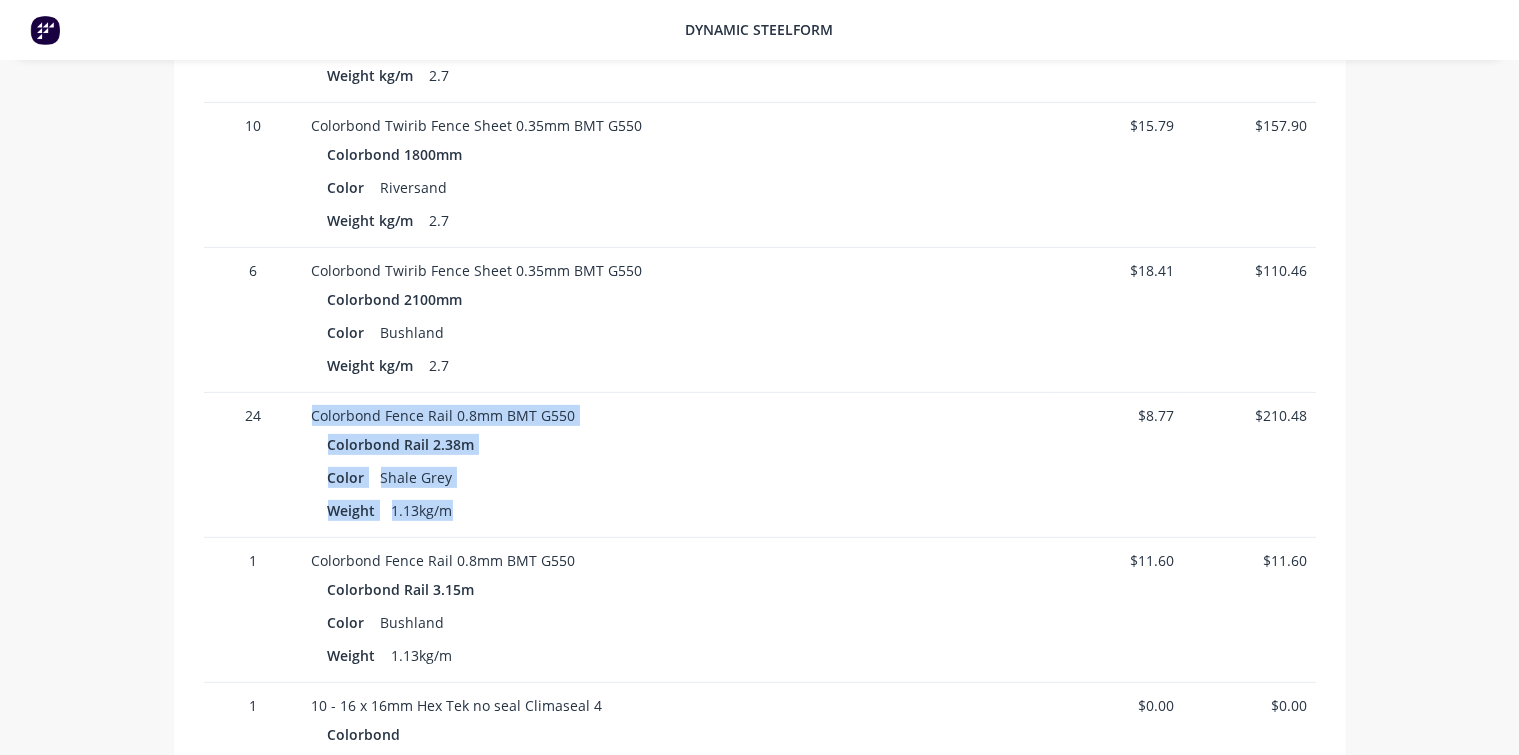 drag, startPoint x: 466, startPoint y: 510, endPoint x: 306, endPoint y: 411, distance: 188.15154 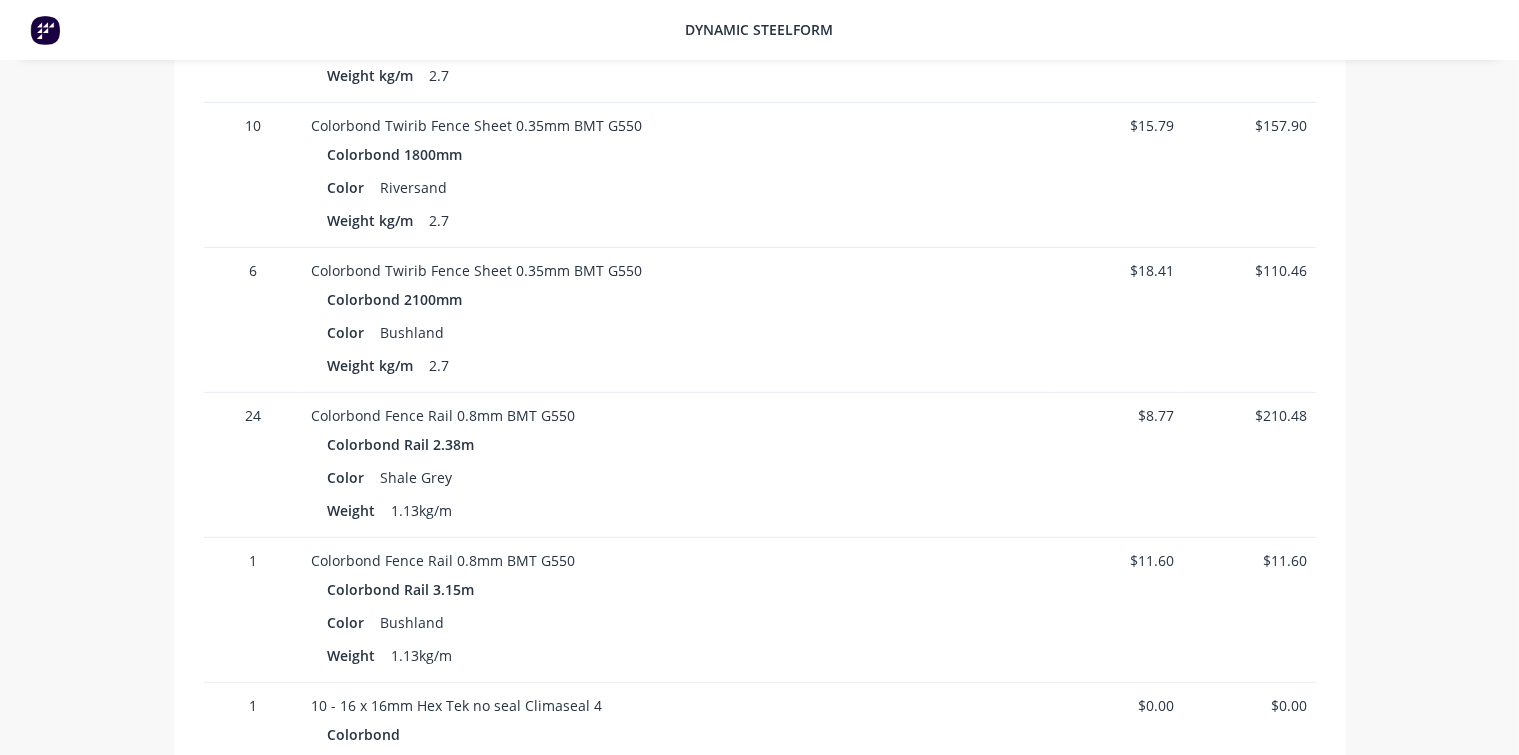 click on "24" at bounding box center [254, 465] 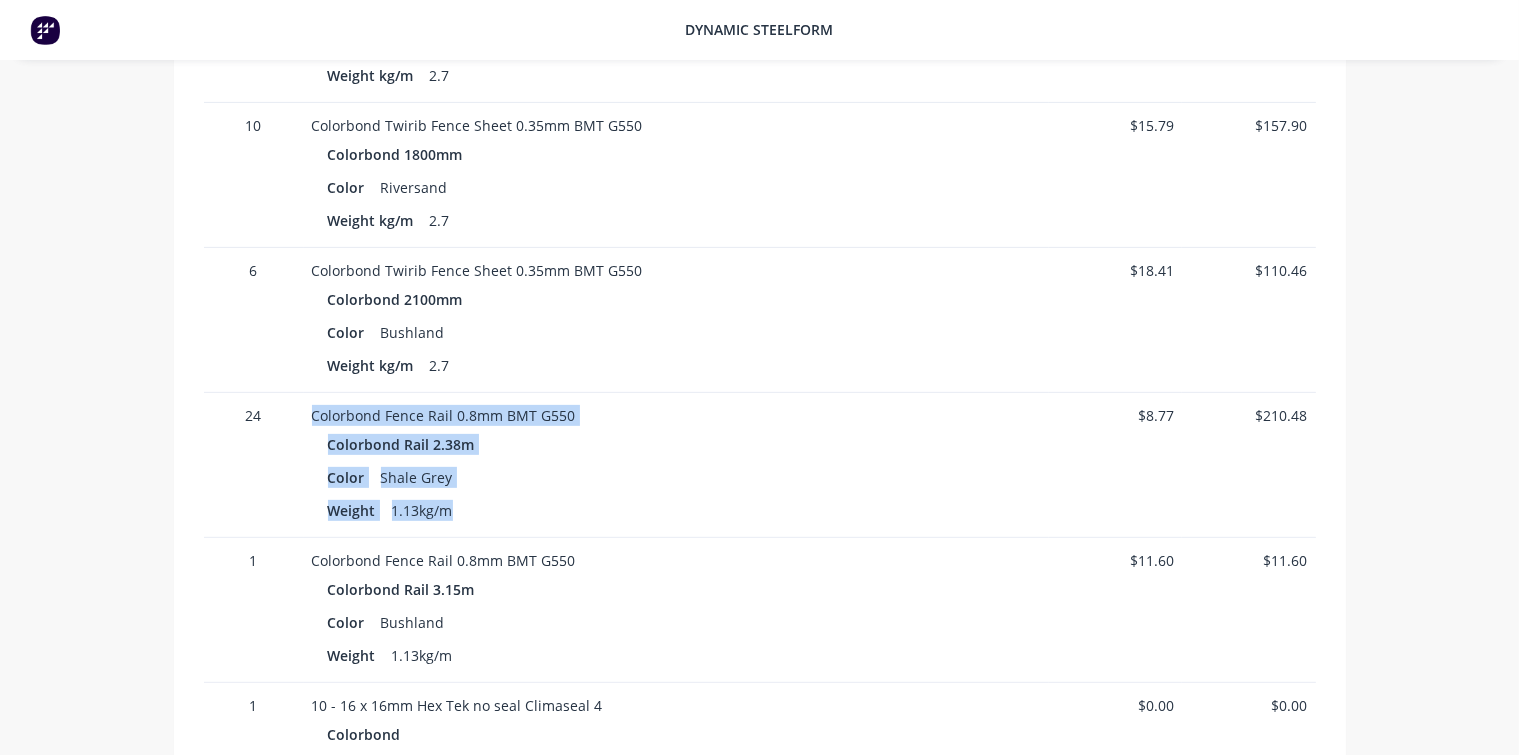drag, startPoint x: 310, startPoint y: 413, endPoint x: 462, endPoint y: 526, distance: 189.40169 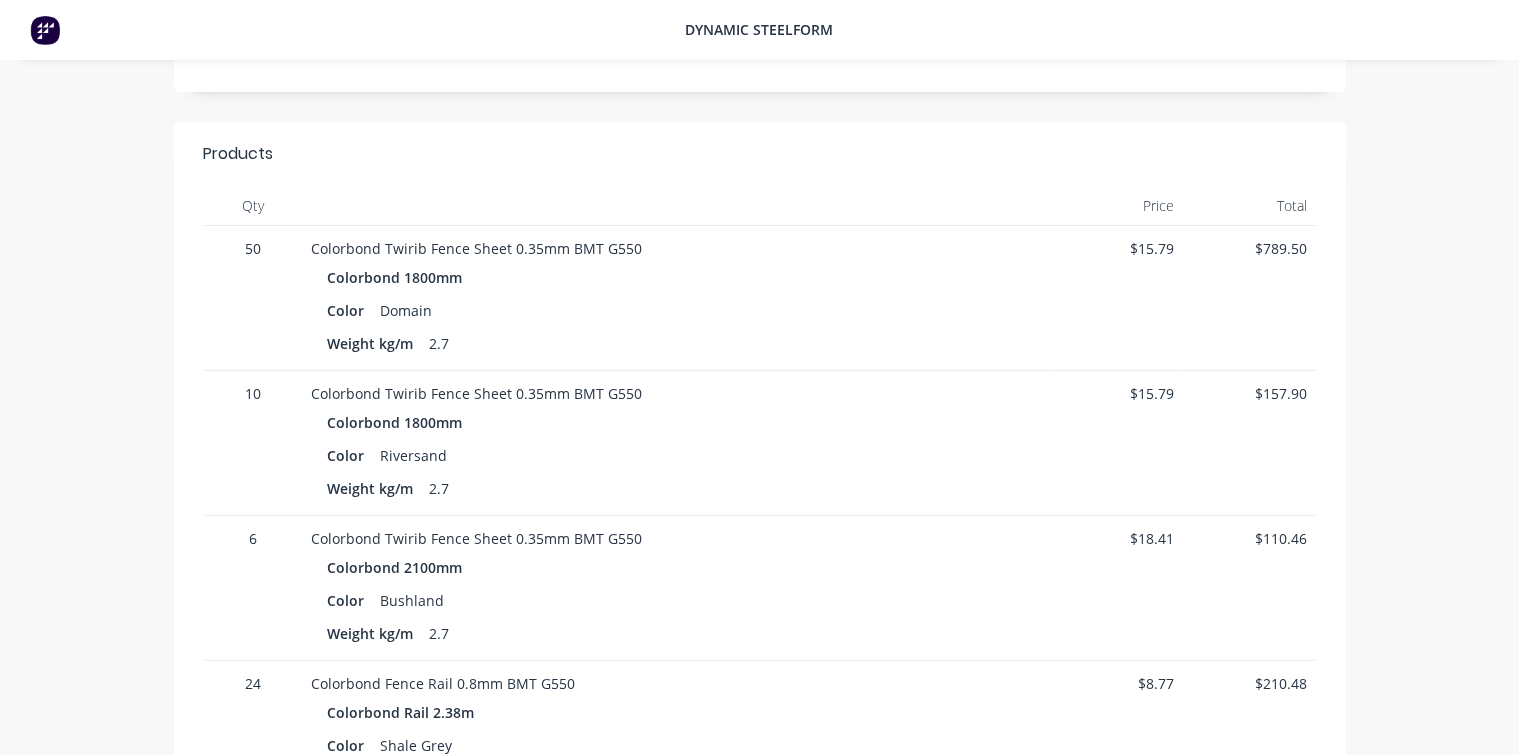 scroll, scrollTop: 300, scrollLeft: 0, axis: vertical 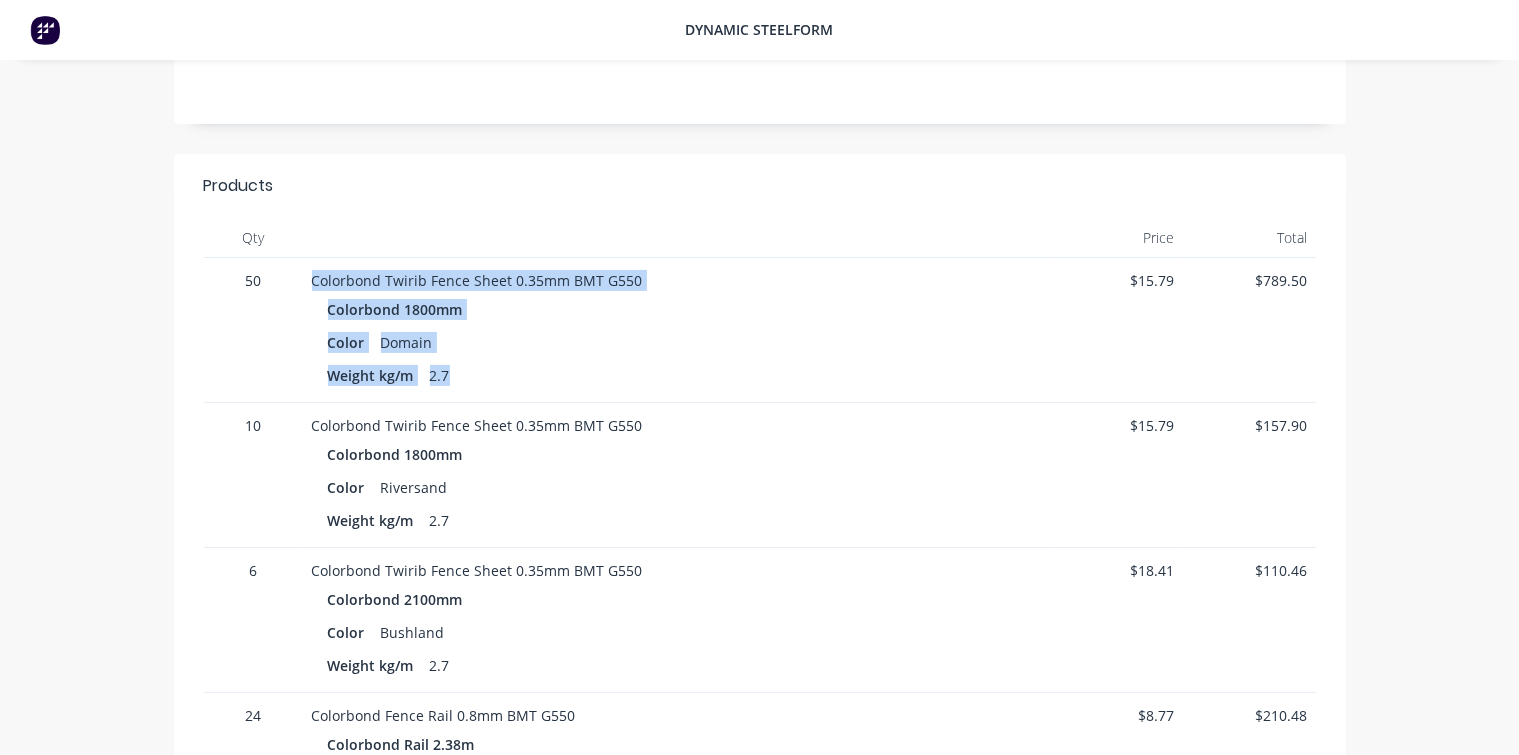 drag, startPoint x: 464, startPoint y: 378, endPoint x: 312, endPoint y: 281, distance: 180.31361 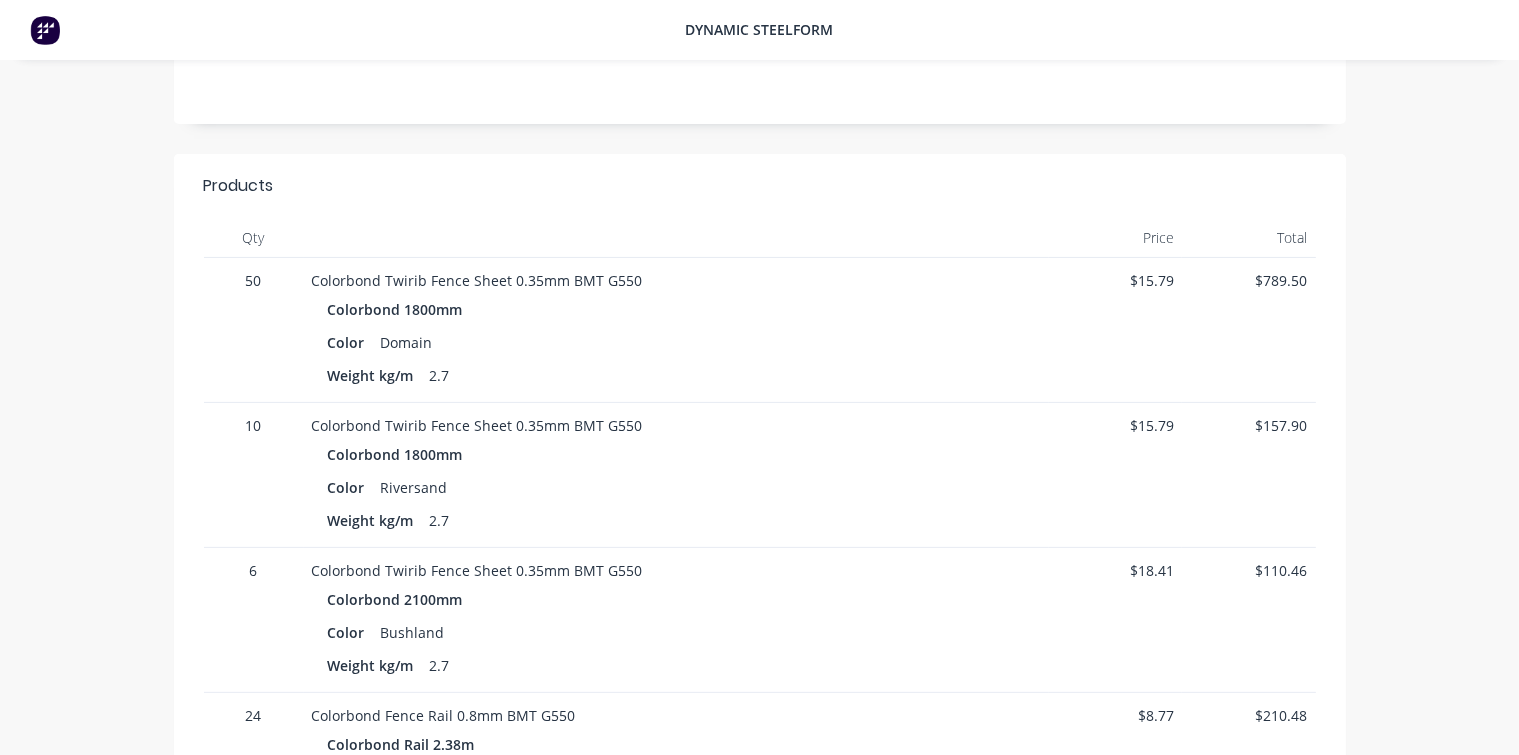 click on "50" at bounding box center (254, 330) 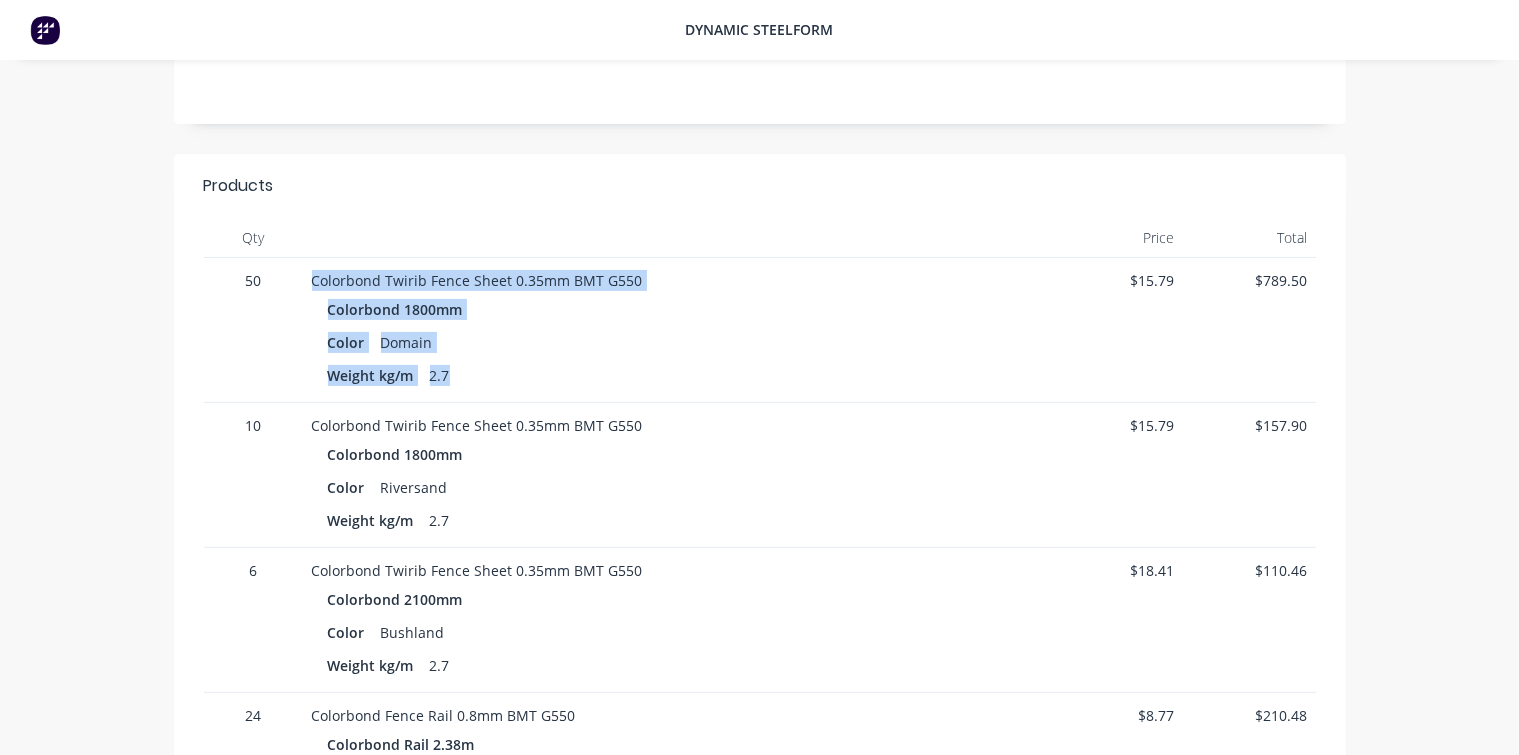 drag, startPoint x: 309, startPoint y: 278, endPoint x: 454, endPoint y: 379, distance: 176.7088 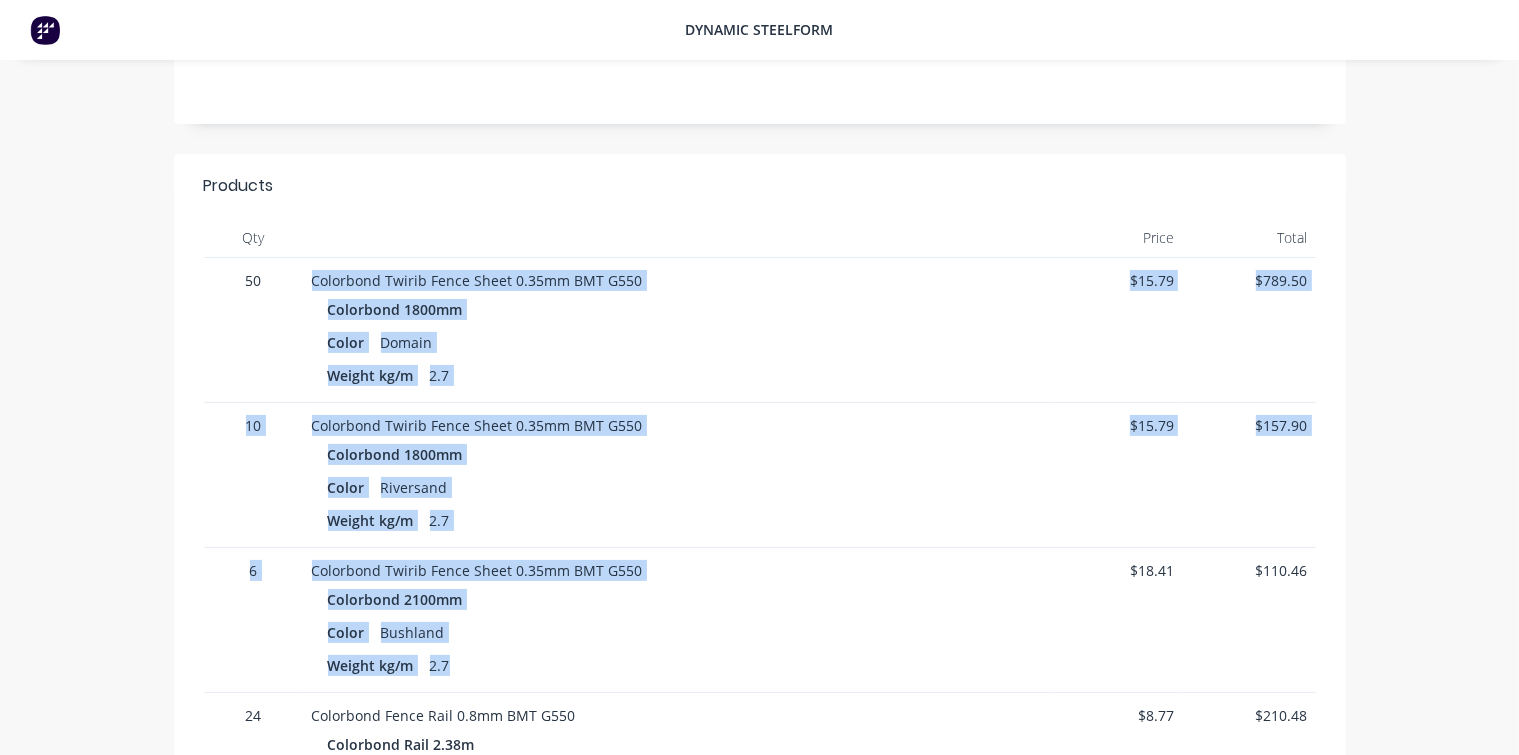 drag, startPoint x: 456, startPoint y: 663, endPoint x: 304, endPoint y: 278, distance: 413.91907 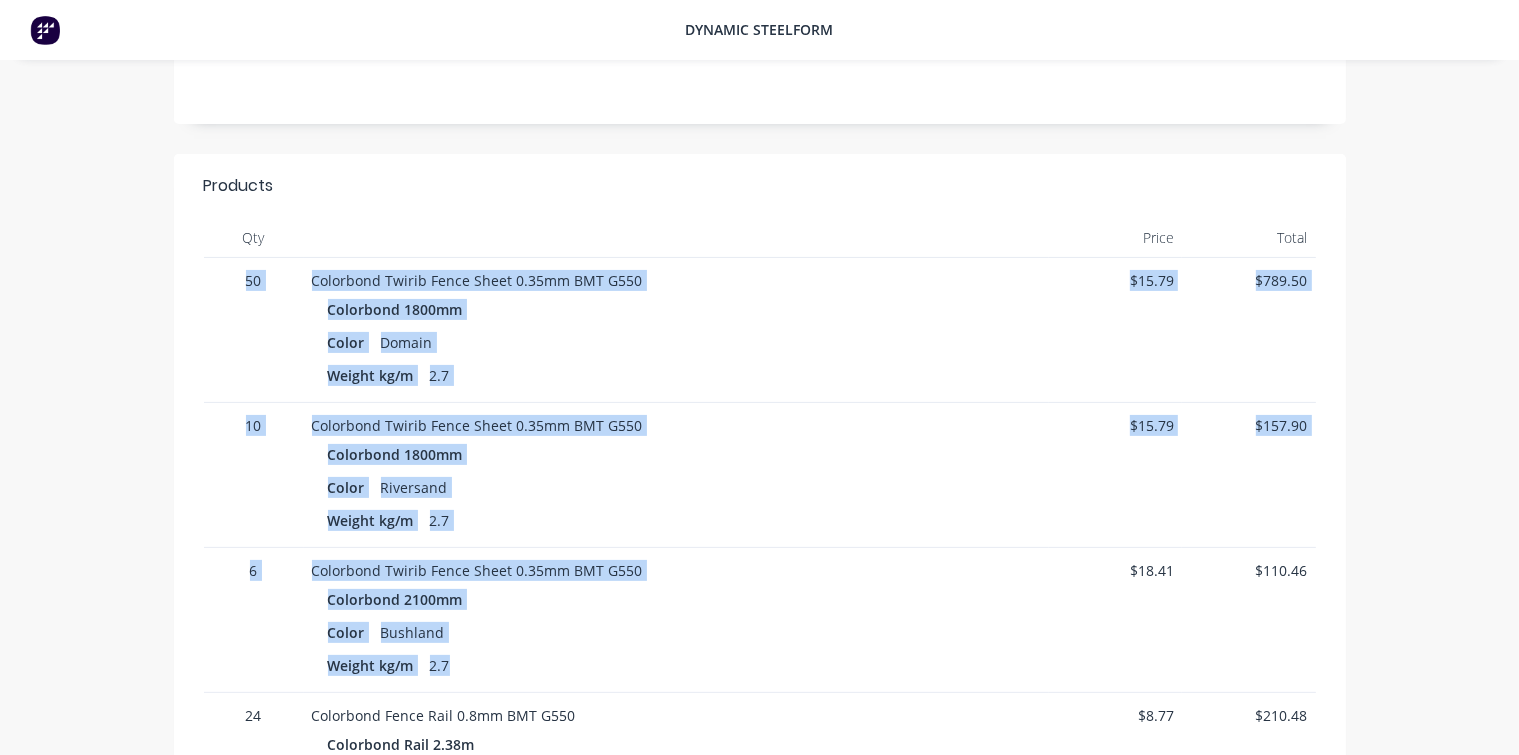 drag, startPoint x: 464, startPoint y: 668, endPoint x: 240, endPoint y: 274, distance: 453.224 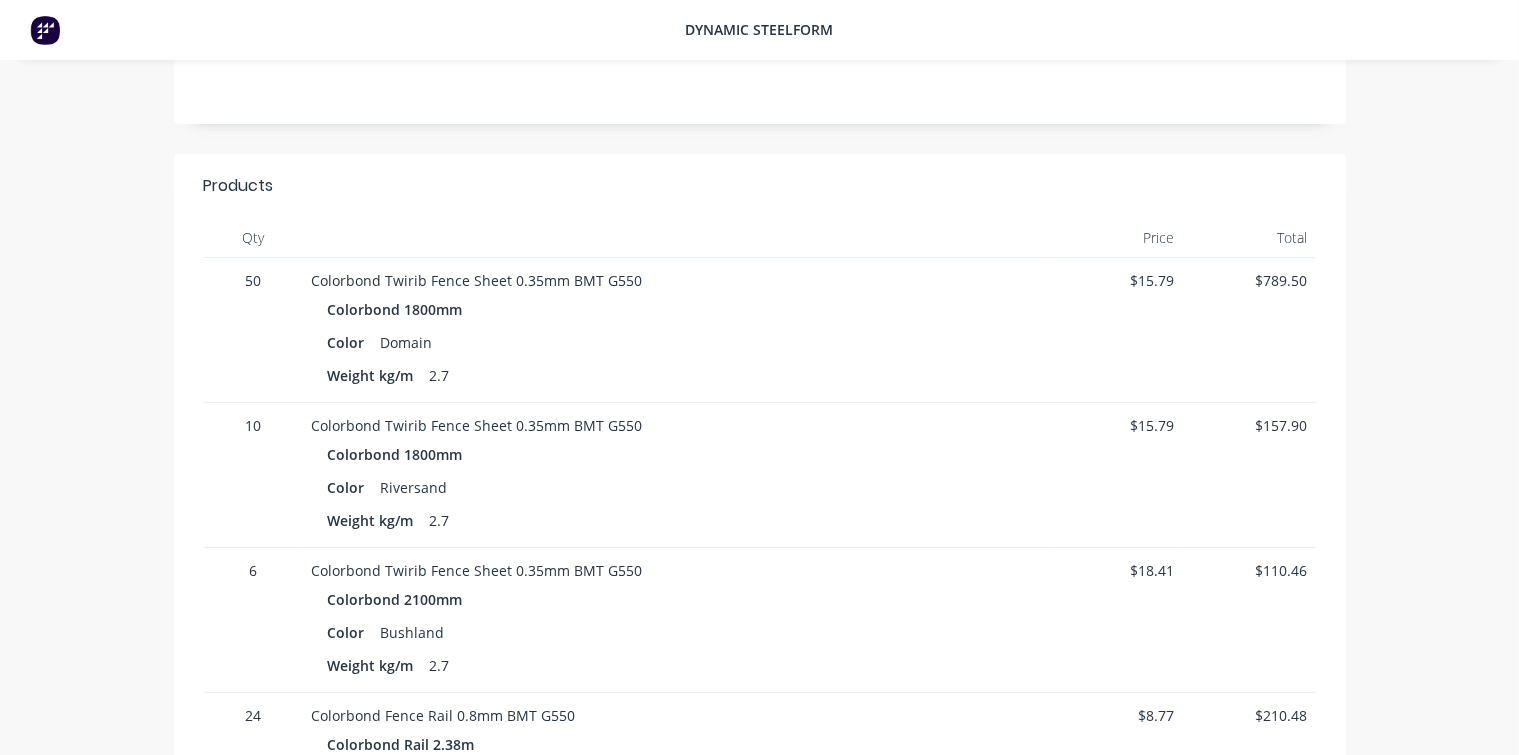 click on "Company Westline Fencing  Order # 47651 Created 05/08/25 Required 05/08/25 Invoiced No Status Quote Contact [FIRST] [LAST] [PHONE] [EMAIL] Bill to 23 Century Road Malaga Western Australia, Australia,  Pick up PO Products Qty Price Total 50 Colorbond Twirib Fence Sheet 0.35mm BMT G550 Colorbond  1800mm  Color Domain Weight kg/m 2.7 $15.79 $789.50 10 Colorbond Twirib Fence Sheet 0.35mm BMT G550 Colorbond  1800mm  Color Riversand Weight kg/m 2.7 $15.79 $157.90 6 Colorbond Twirib Fence Sheet 0.35mm BMT G550 Colorbond  2100mm Color Bushland Weight kg/m 2.7 $18.41 $110.46 24 Colorbond Fence Rail 0.8mm BMT G550 Colorbond Rail 2.38m Color Shale Grey Weight 1.13kg/m $8.77 $210.48 1 Colorbond Fence Rail 0.8mm BMT G550 Colorbond Rail 3.15m Color Bushland Weight 1.13kg/m $11.60 $11.60 1 10 - 16 x 16mm Hex Tek no seal Climaseal 4 Colorbond  Color Bushland qty 100 $0.00 $0.00 Sub total $1,279.94 Tax $128.00 Total $1,407.94" at bounding box center (760, 575) 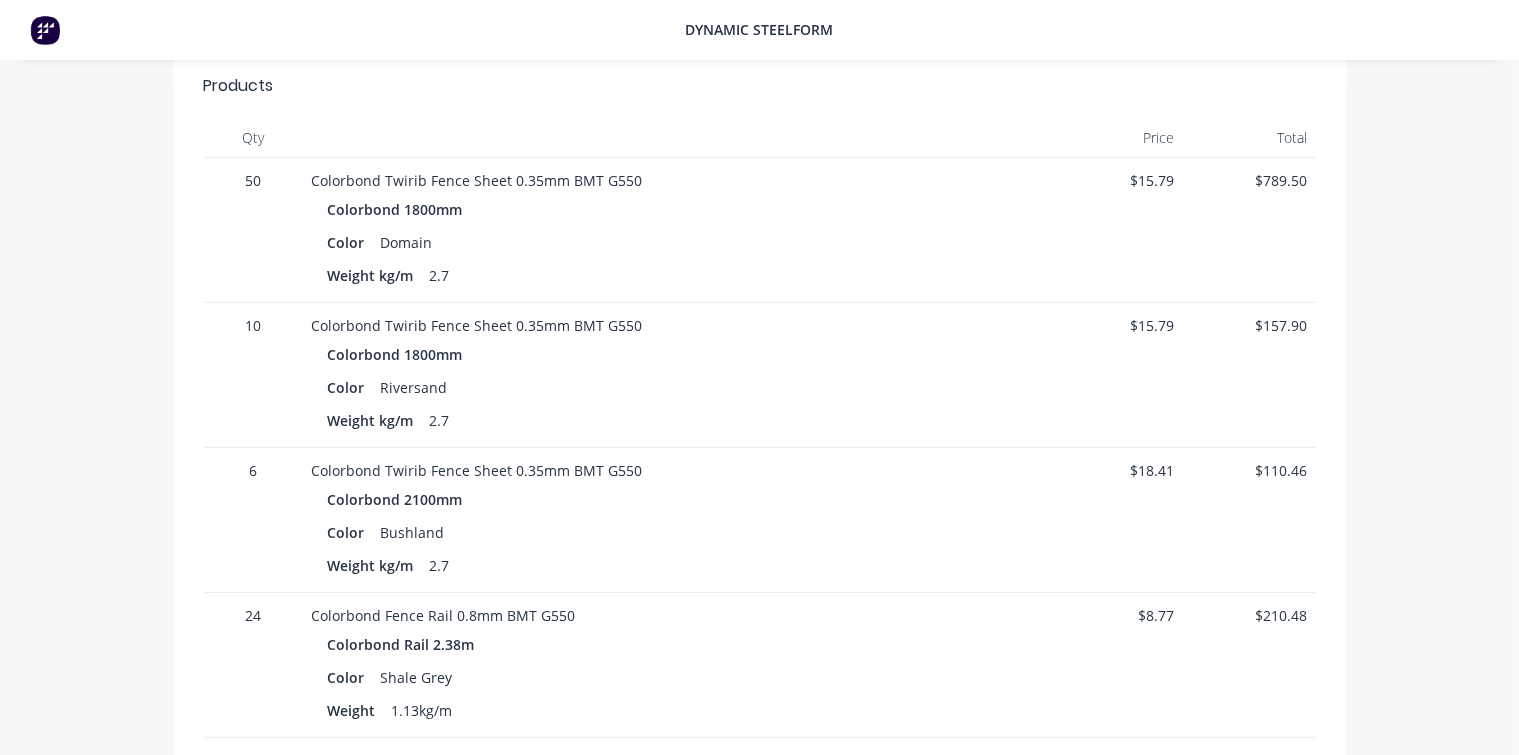 scroll, scrollTop: 0, scrollLeft: 0, axis: both 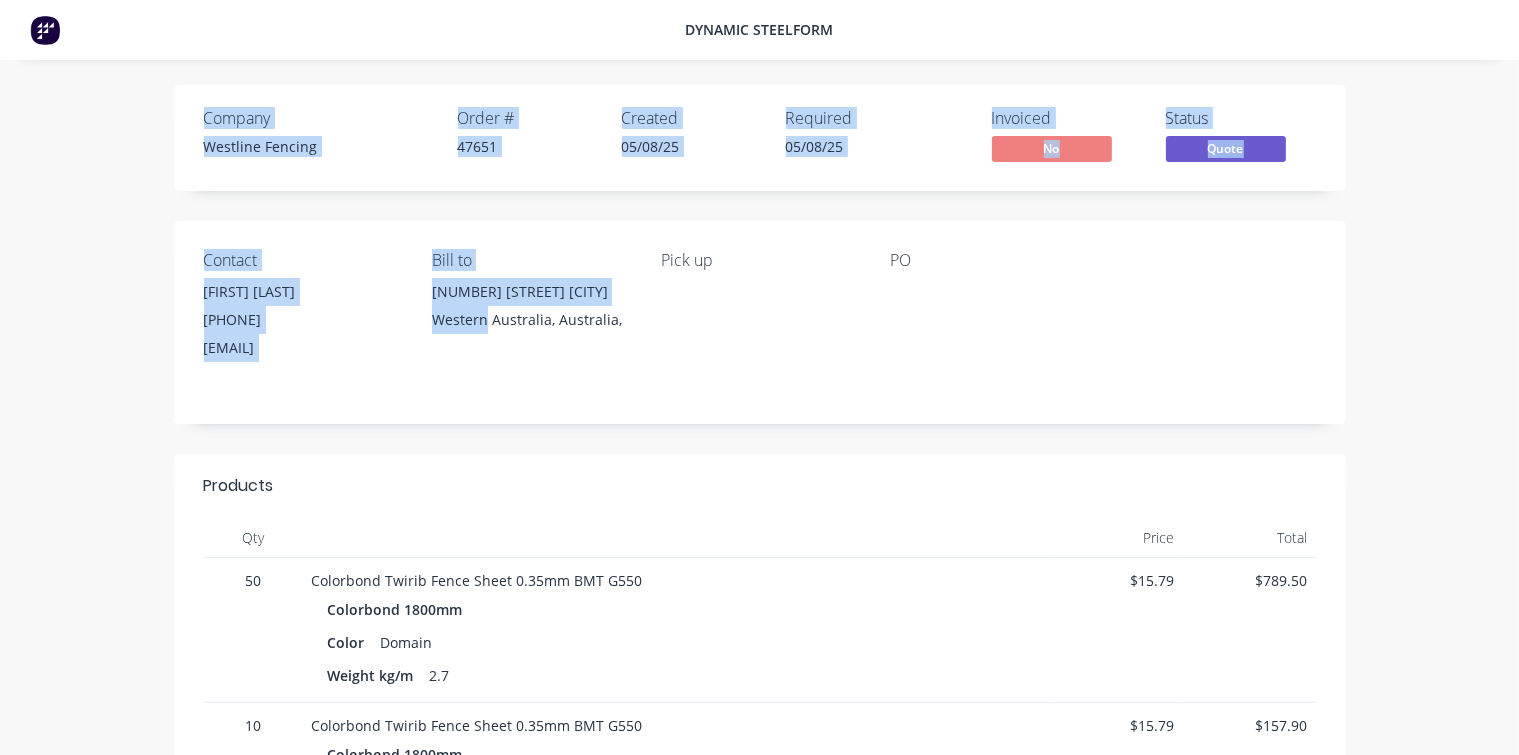 drag, startPoint x: 483, startPoint y: 360, endPoint x: 207, endPoint y: 116, distance: 368.39108 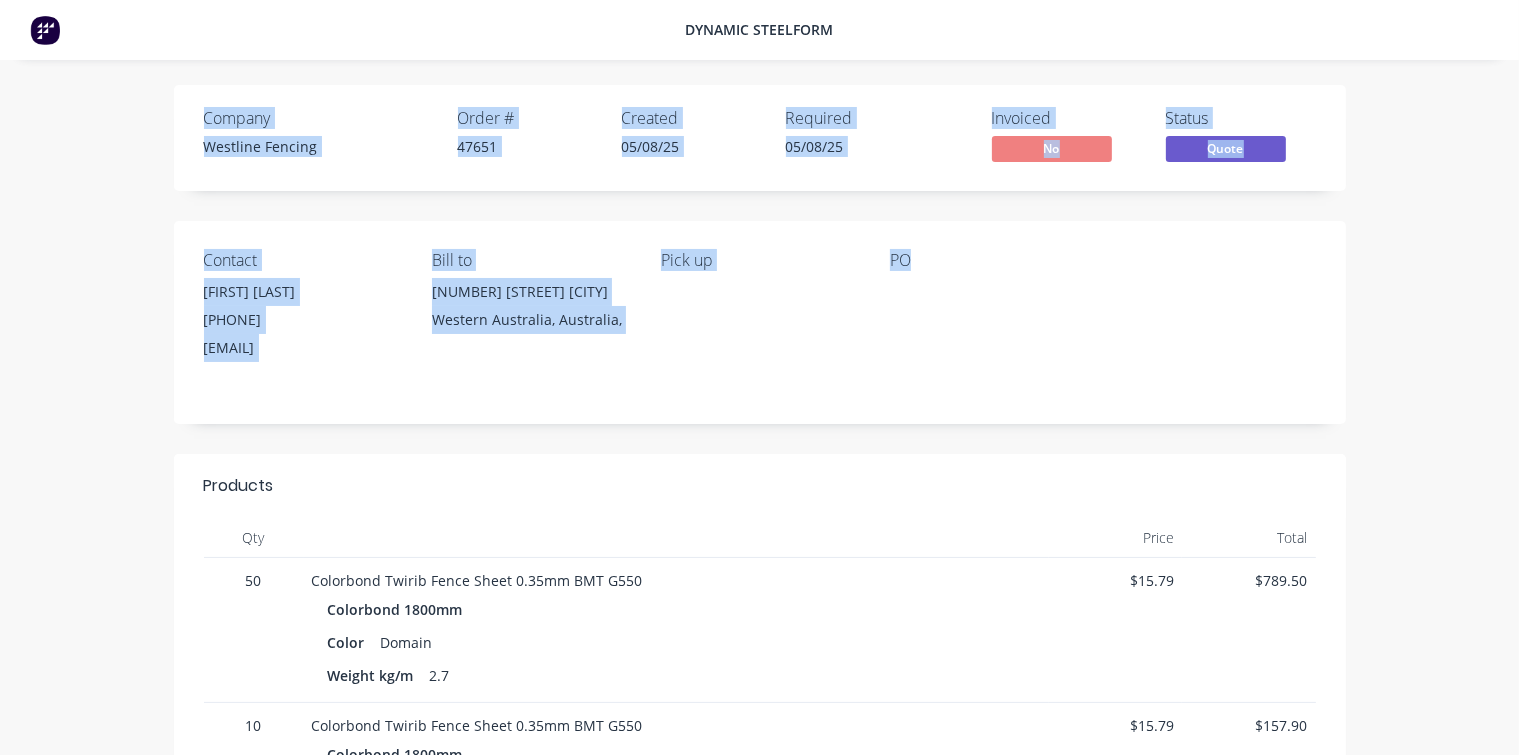 drag, startPoint x: 196, startPoint y: 118, endPoint x: 1219, endPoint y: 330, distance: 1044.7358 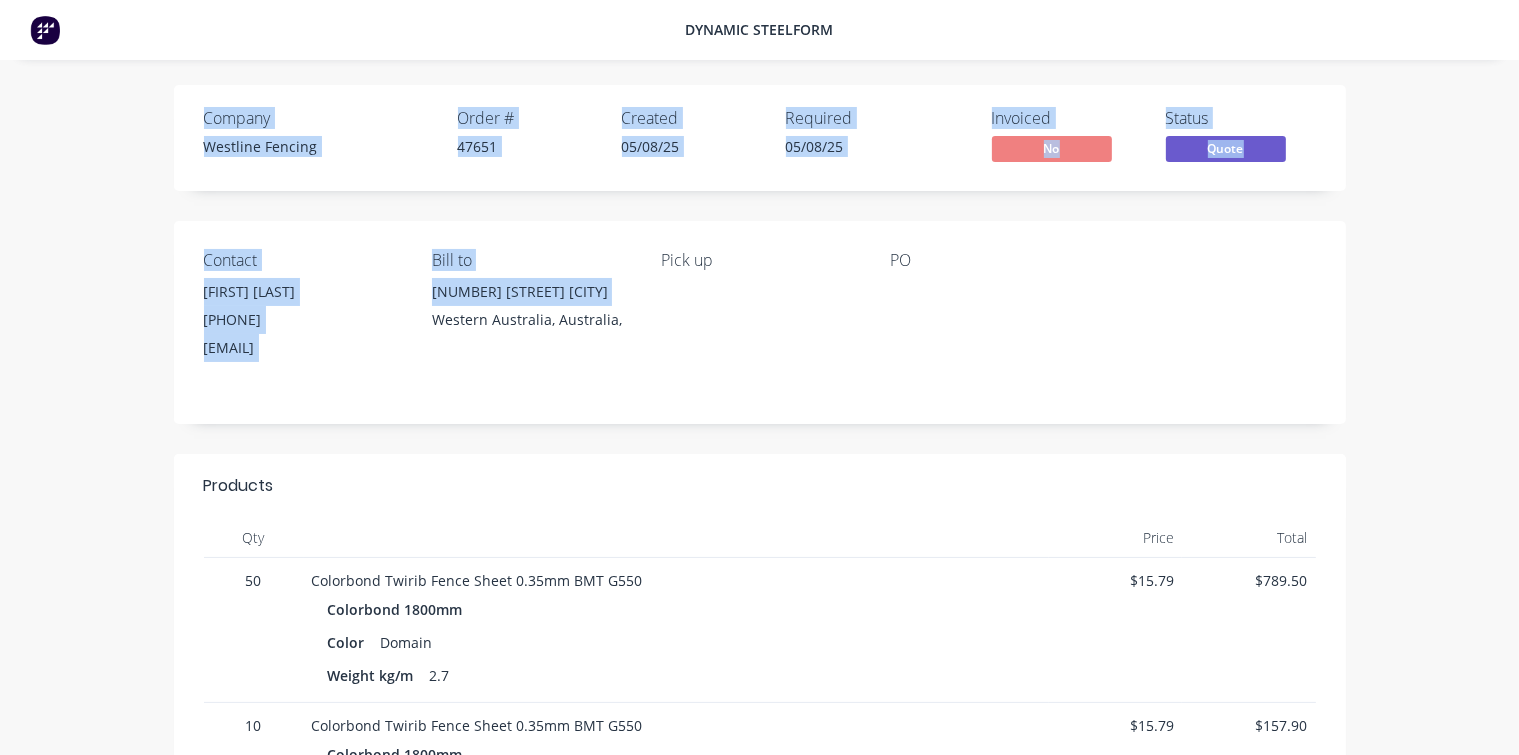 drag, startPoint x: 429, startPoint y: 345, endPoint x: 191, endPoint y: 119, distance: 328.20724 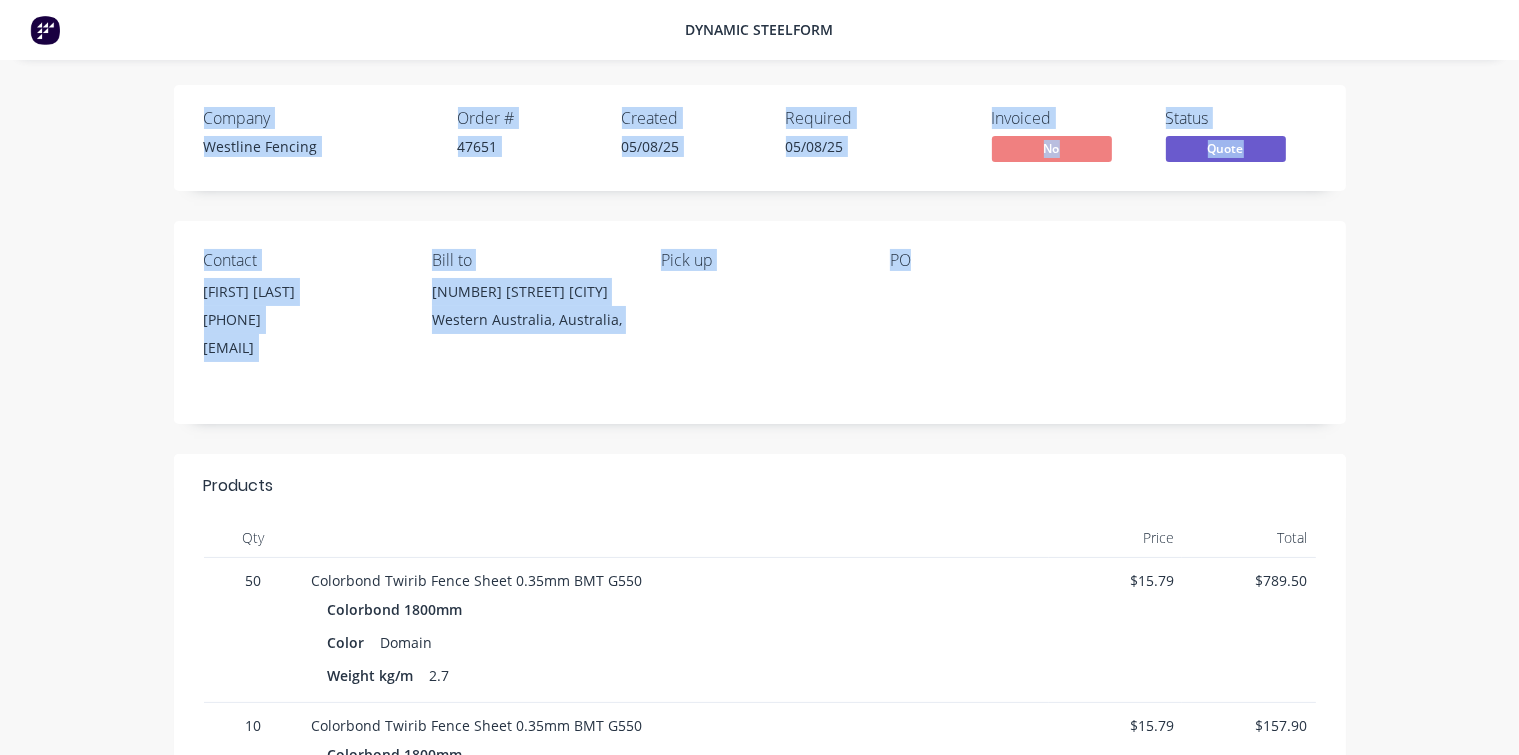 drag, startPoint x: 202, startPoint y: 120, endPoint x: 1074, endPoint y: 332, distance: 897.4007 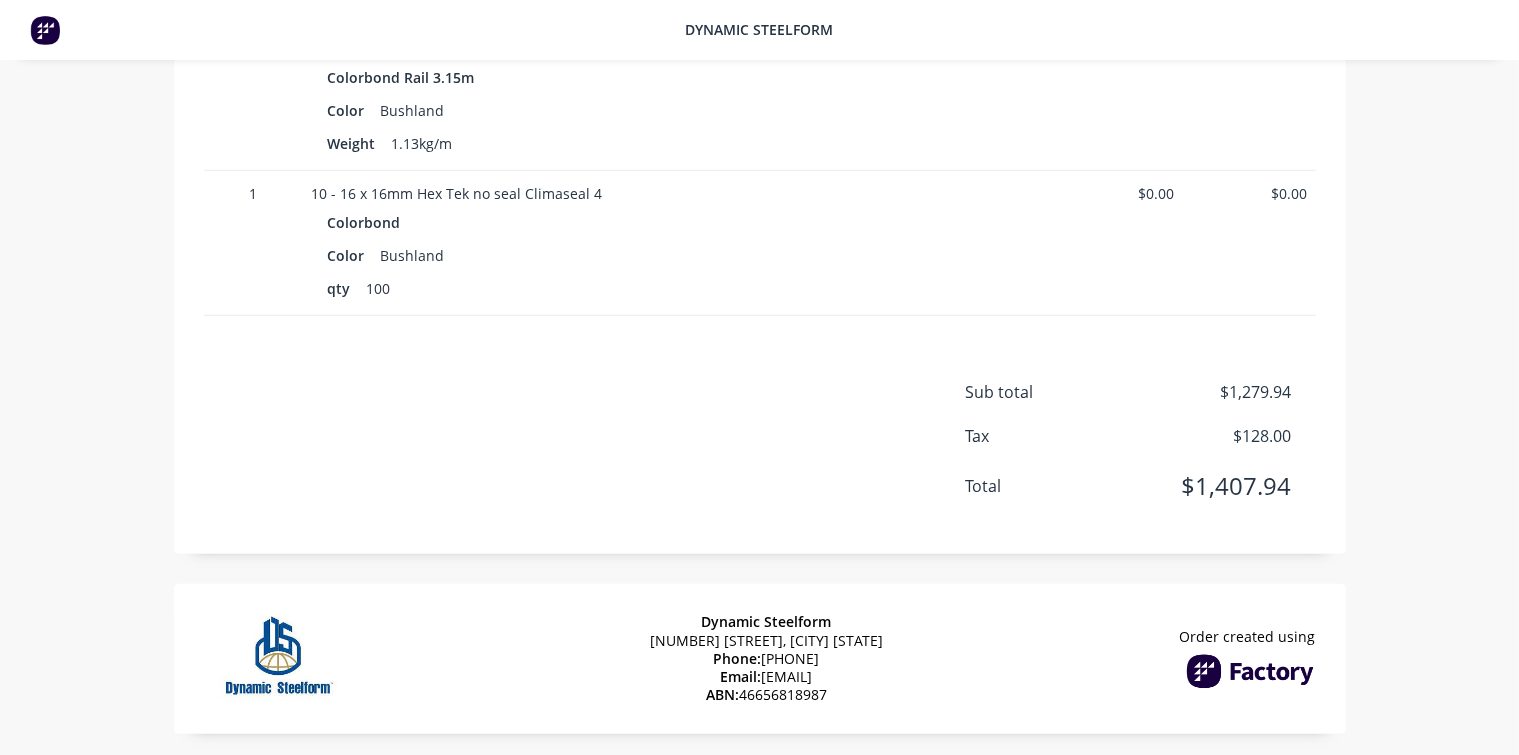 scroll, scrollTop: 1124, scrollLeft: 0, axis: vertical 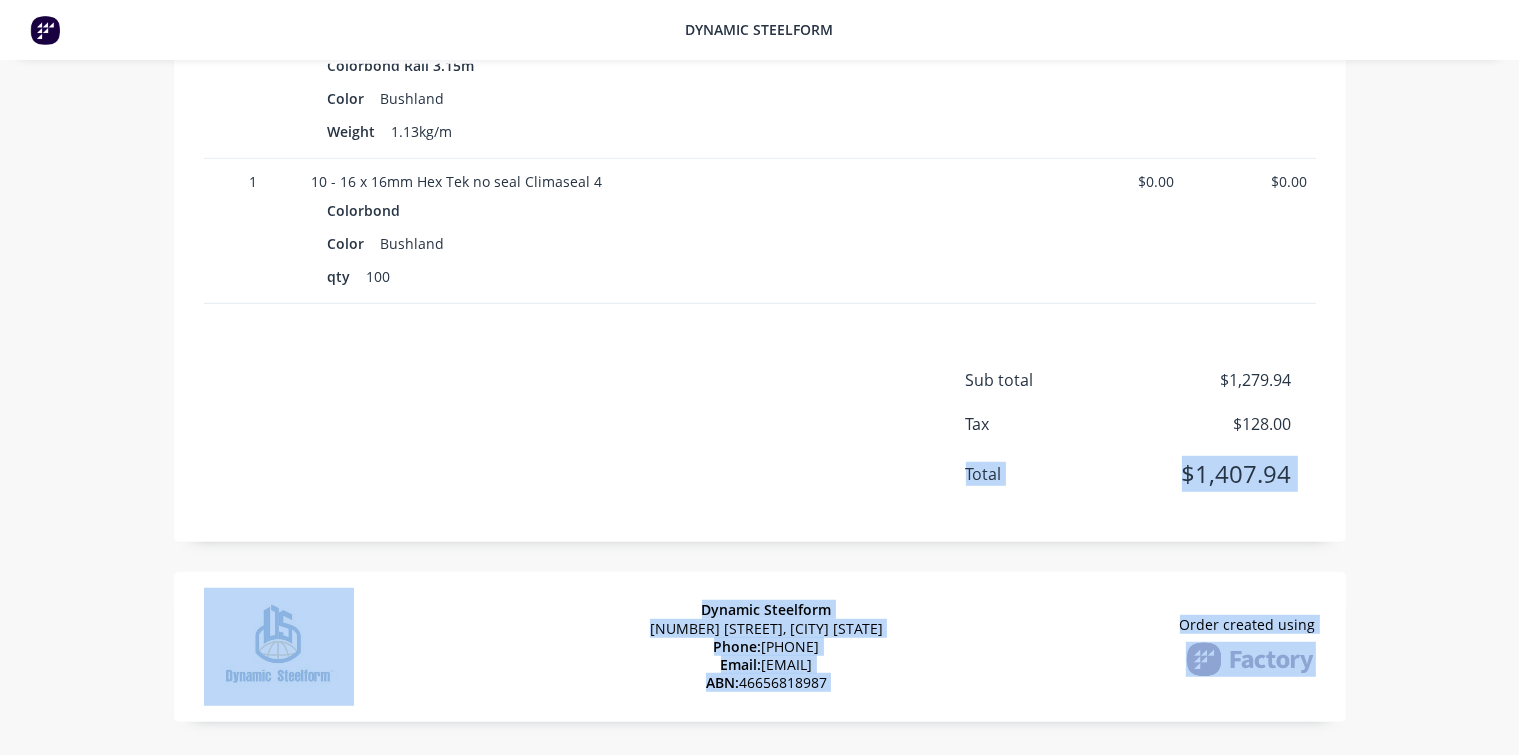 drag, startPoint x: 1127, startPoint y: 690, endPoint x: 659, endPoint y: 555, distance: 487.08212 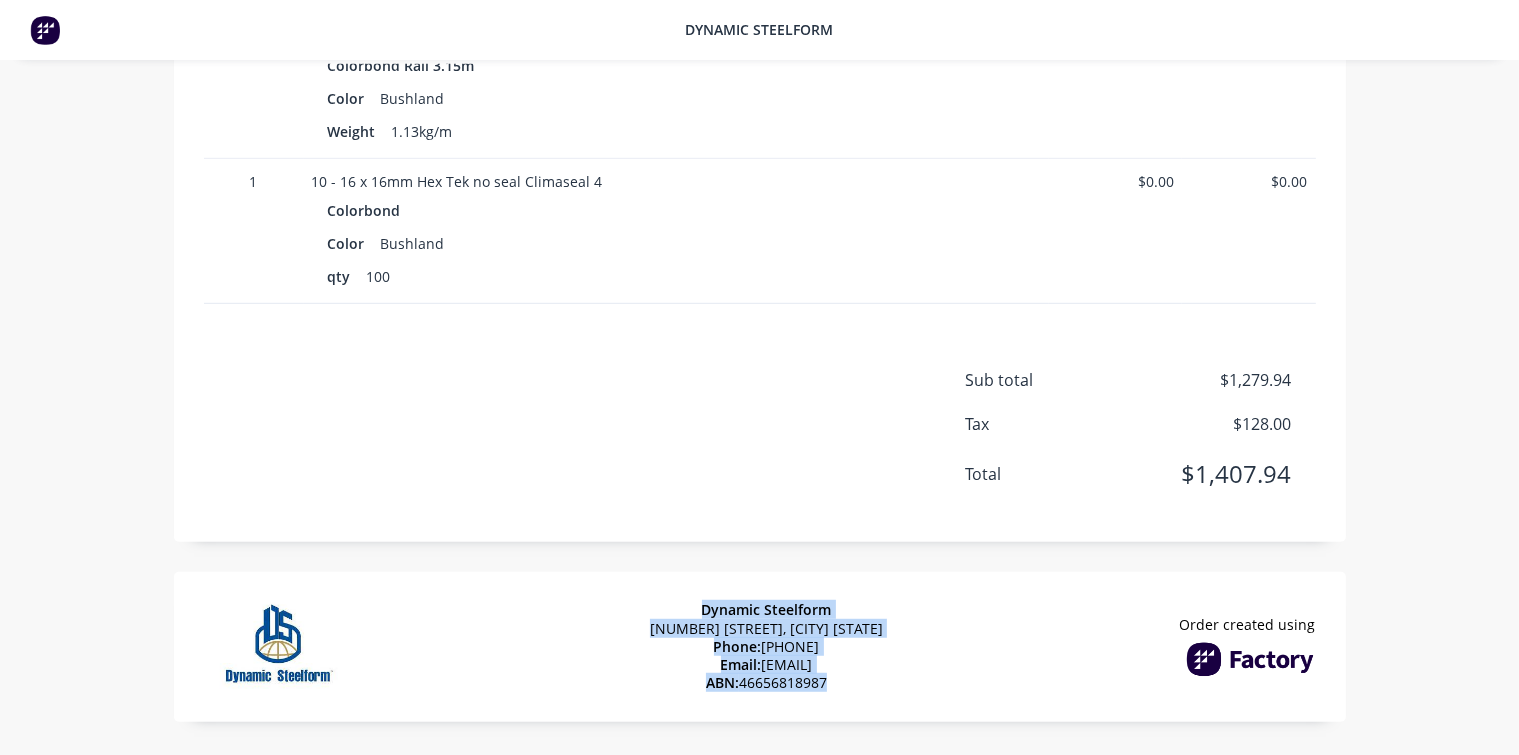 drag, startPoint x: 708, startPoint y: 602, endPoint x: 840, endPoint y: 695, distance: 161.47136 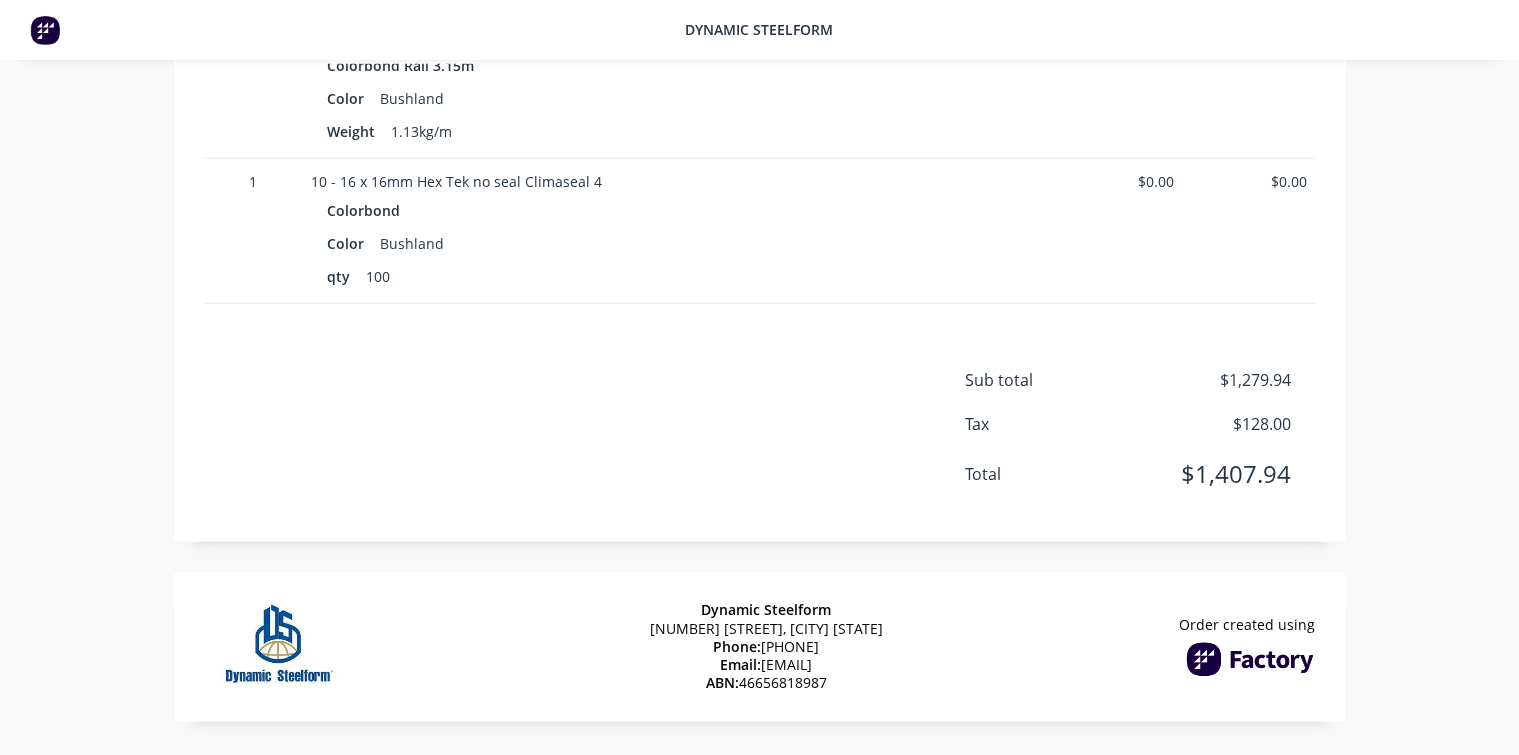 drag, startPoint x: 849, startPoint y: 688, endPoint x: 665, endPoint y: 589, distance: 208.94258 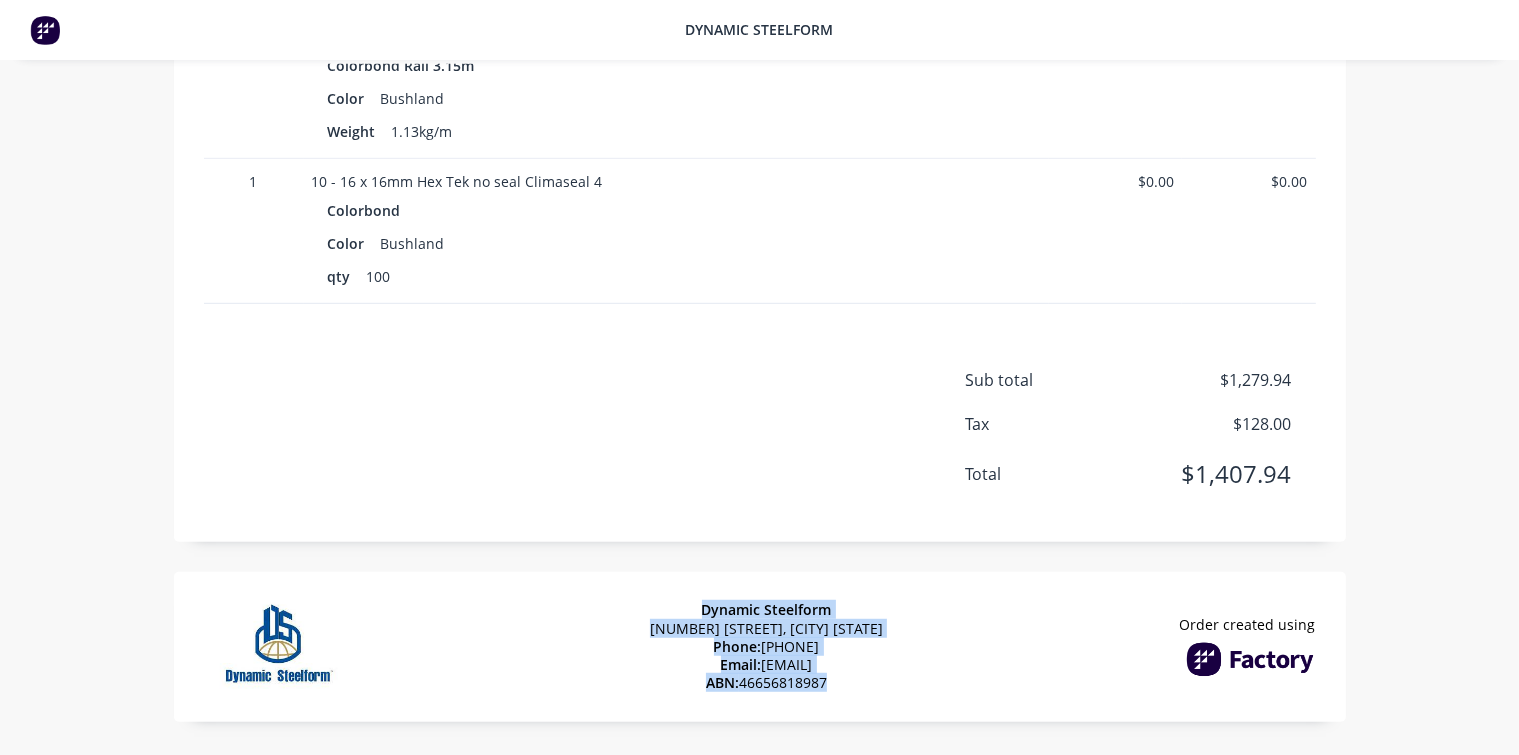 drag, startPoint x: 707, startPoint y: 603, endPoint x: 839, endPoint y: 690, distance: 158.09175 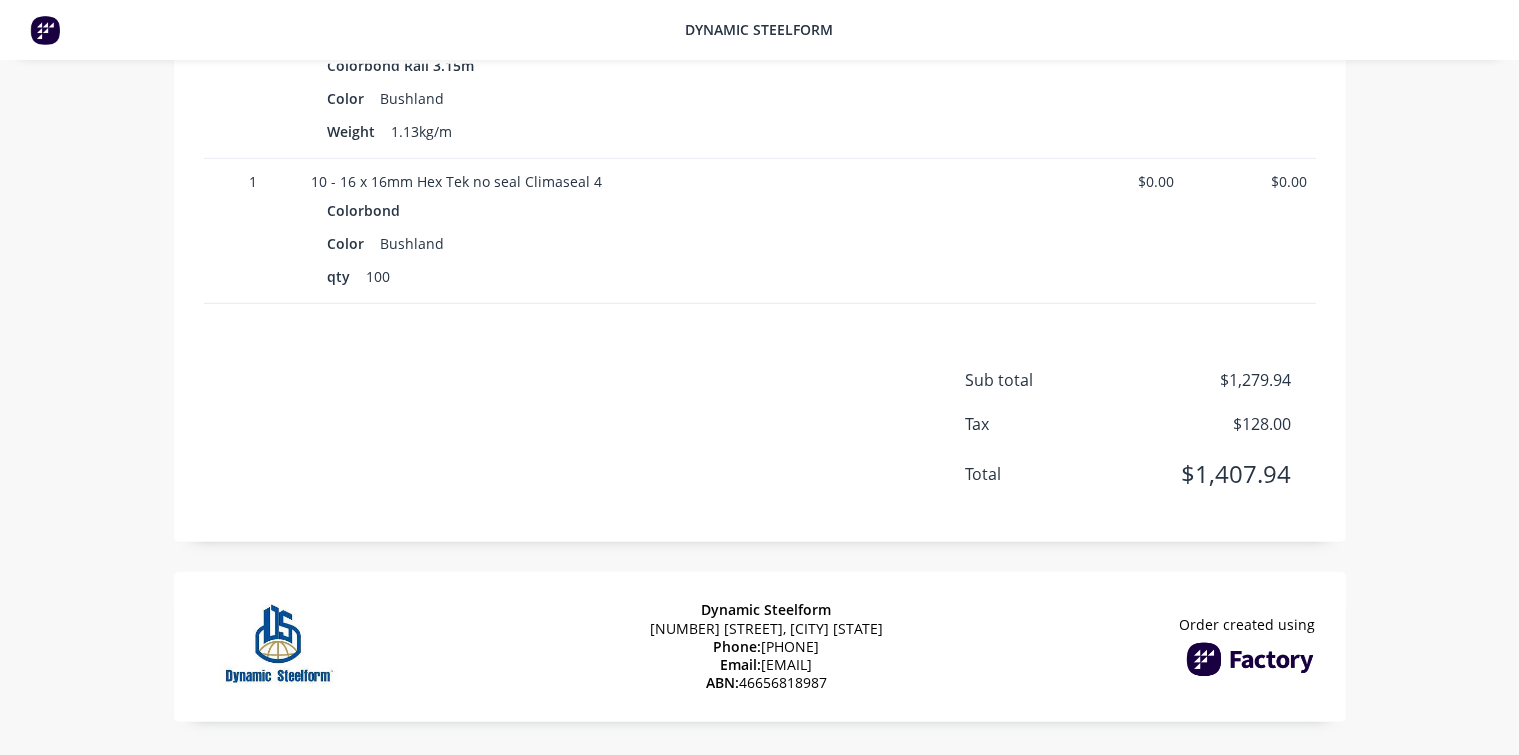 drag, startPoint x: 847, startPoint y: 689, endPoint x: 678, endPoint y: 574, distance: 204.41624 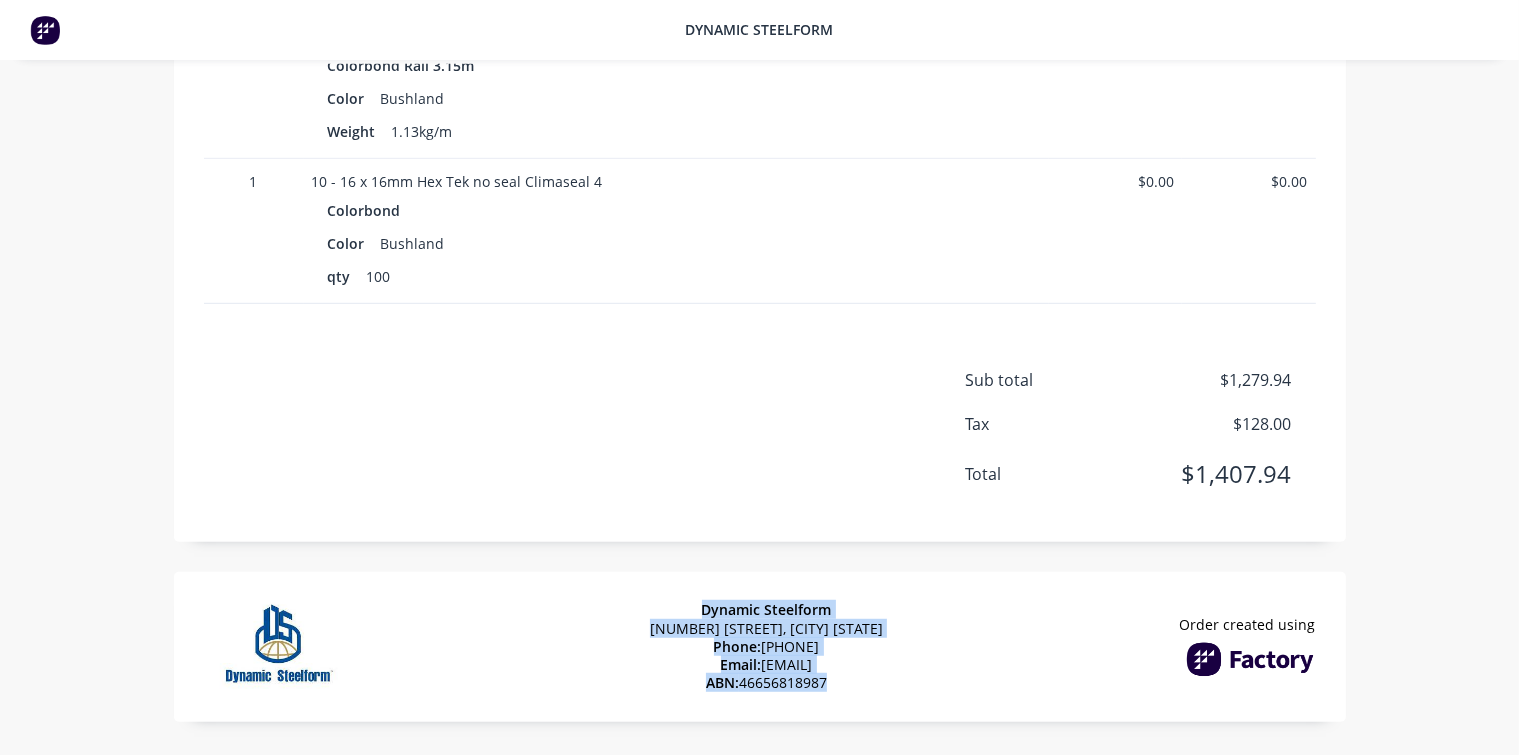 drag, startPoint x: 704, startPoint y: 604, endPoint x: 837, endPoint y: 689, distance: 157.84169 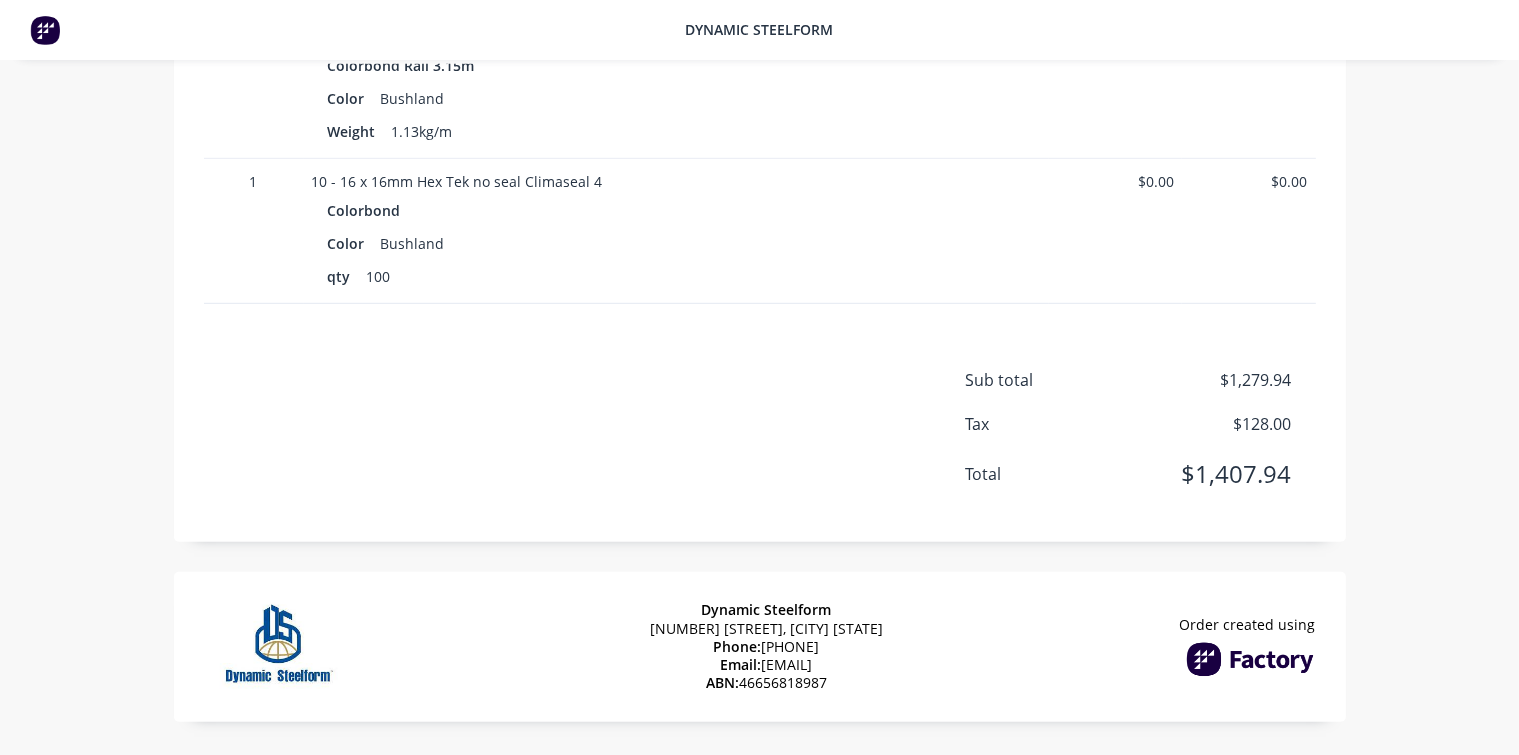 drag, startPoint x: 855, startPoint y: 687, endPoint x: 703, endPoint y: 599, distance: 175.63599 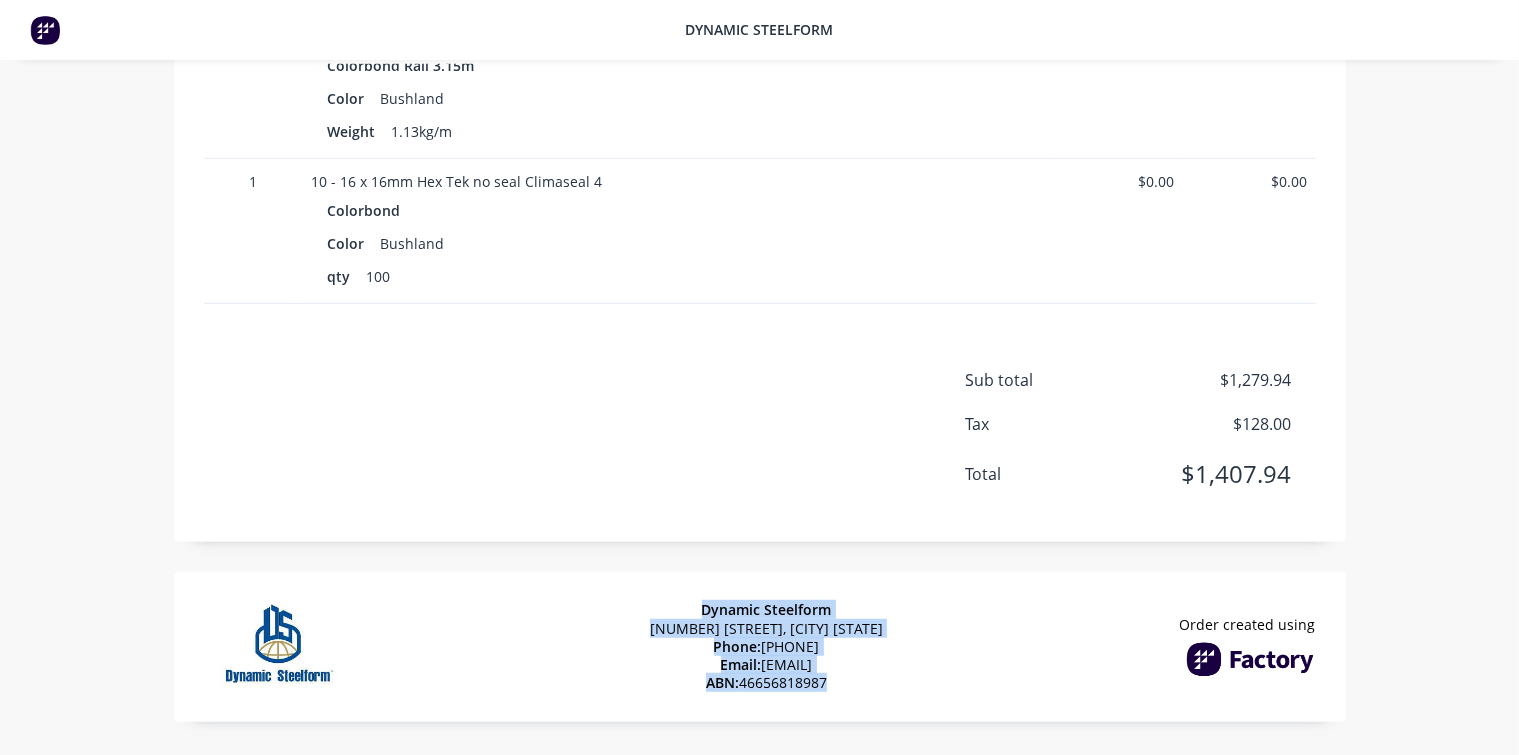 drag, startPoint x: 703, startPoint y: 606, endPoint x: 846, endPoint y: 690, distance: 165.84631 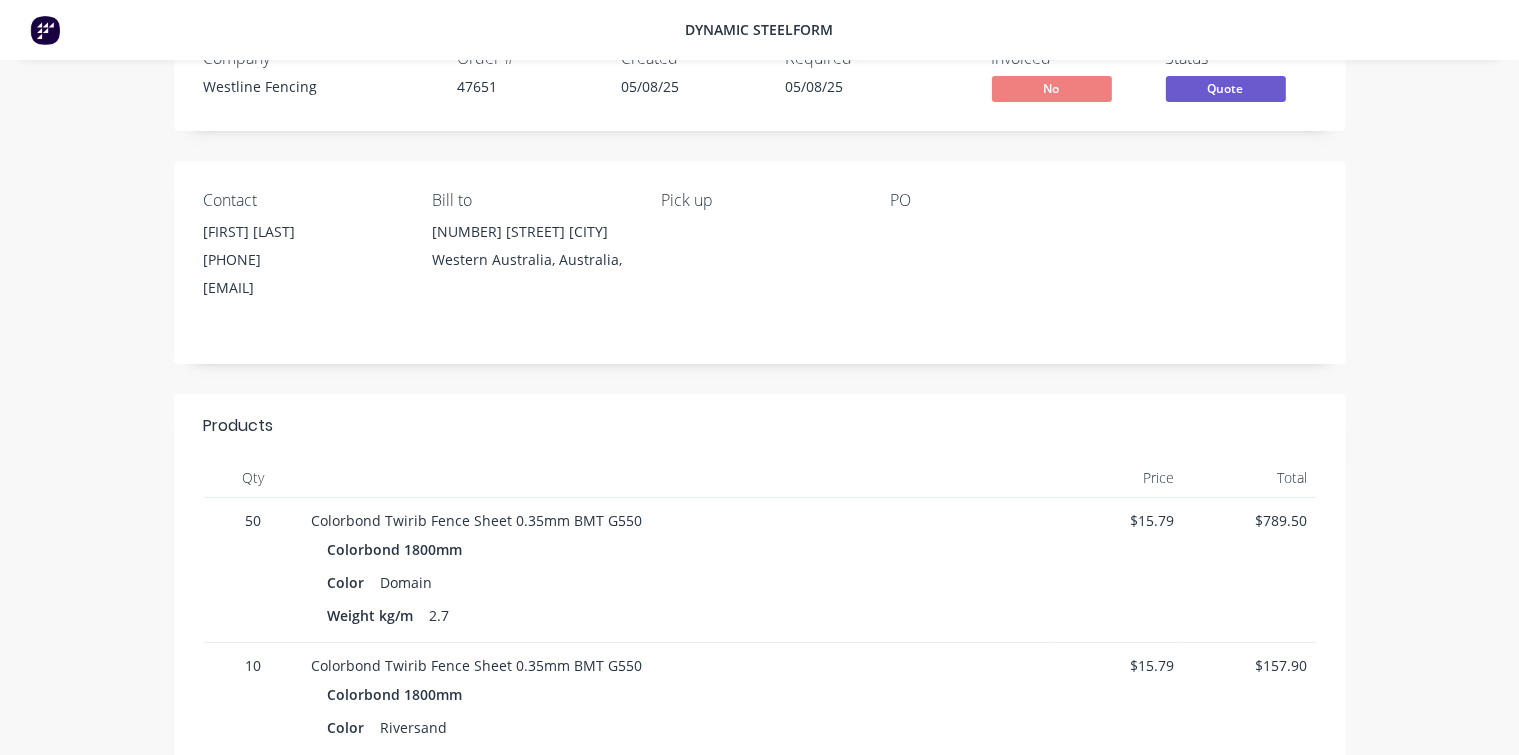 scroll, scrollTop: 0, scrollLeft: 0, axis: both 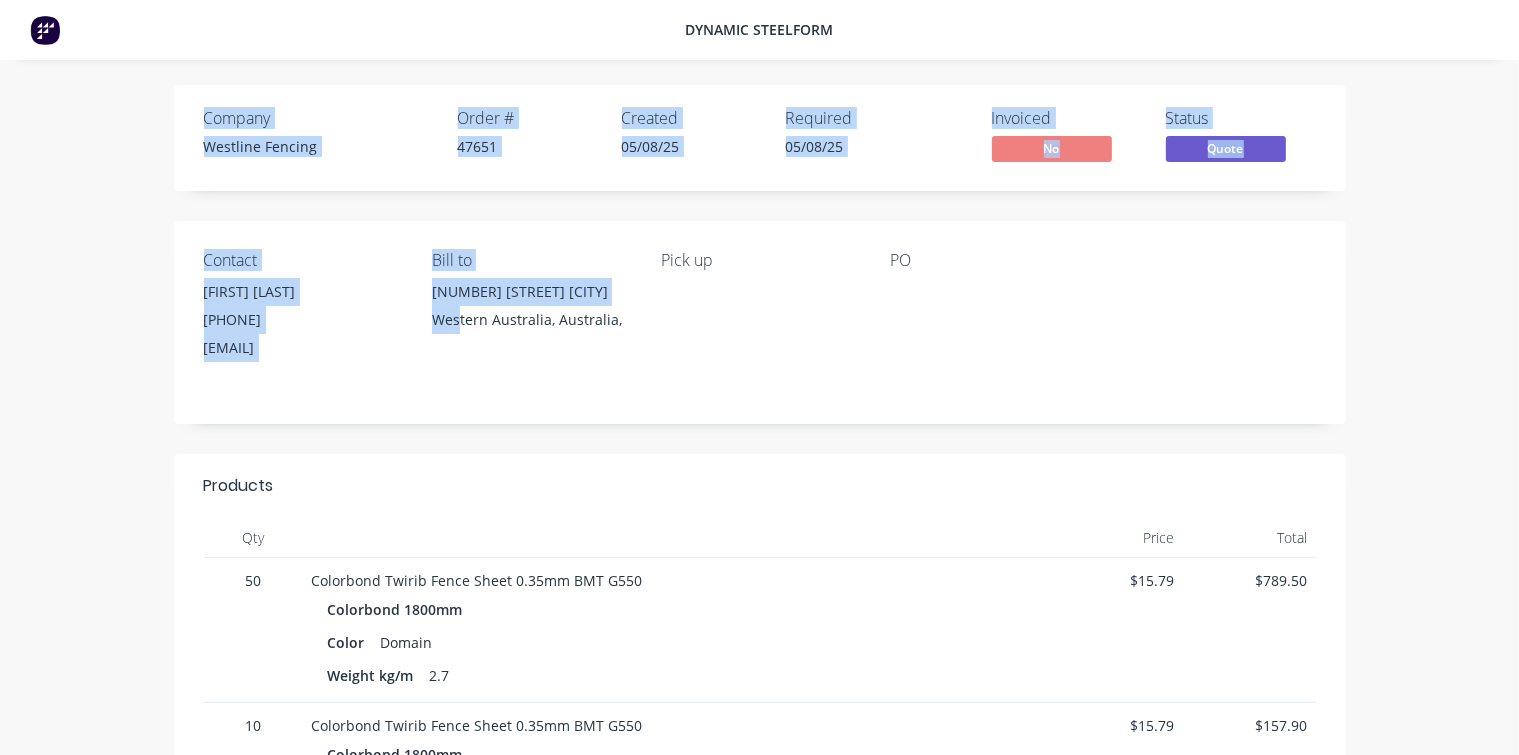 drag, startPoint x: 460, startPoint y: 354, endPoint x: 177, endPoint y: 117, distance: 369.1314 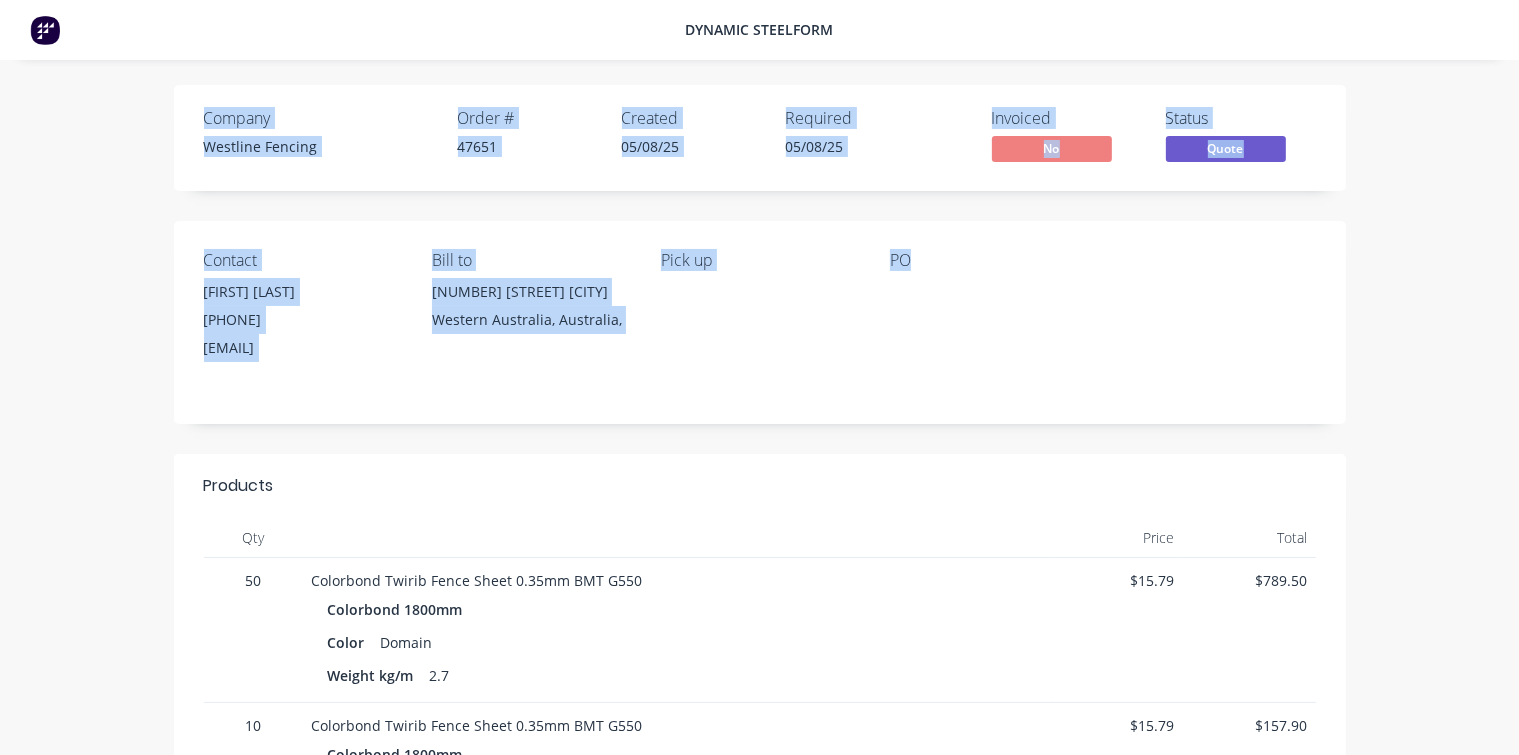 drag, startPoint x: 205, startPoint y: 121, endPoint x: 1056, endPoint y: 316, distance: 873.05554 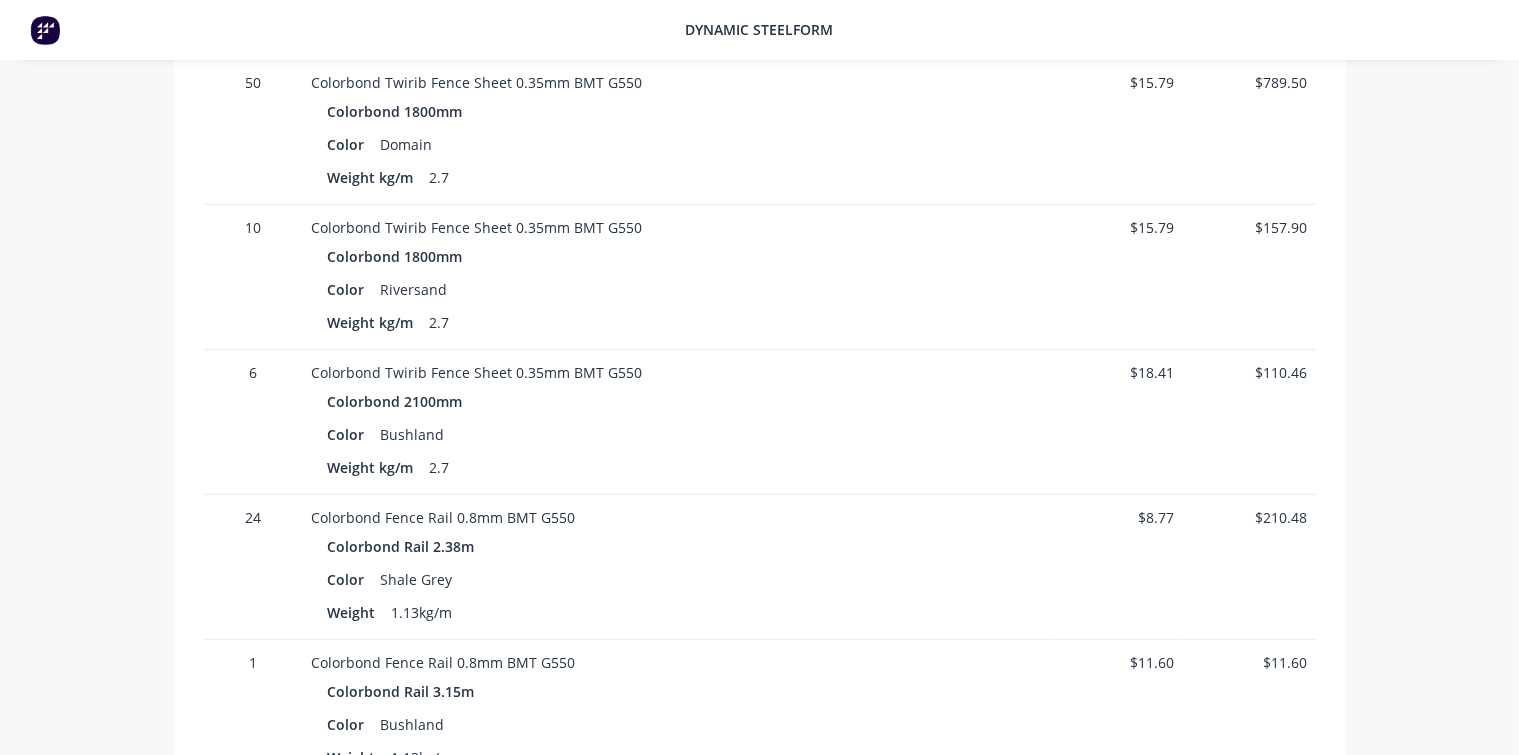 scroll, scrollTop: 400, scrollLeft: 0, axis: vertical 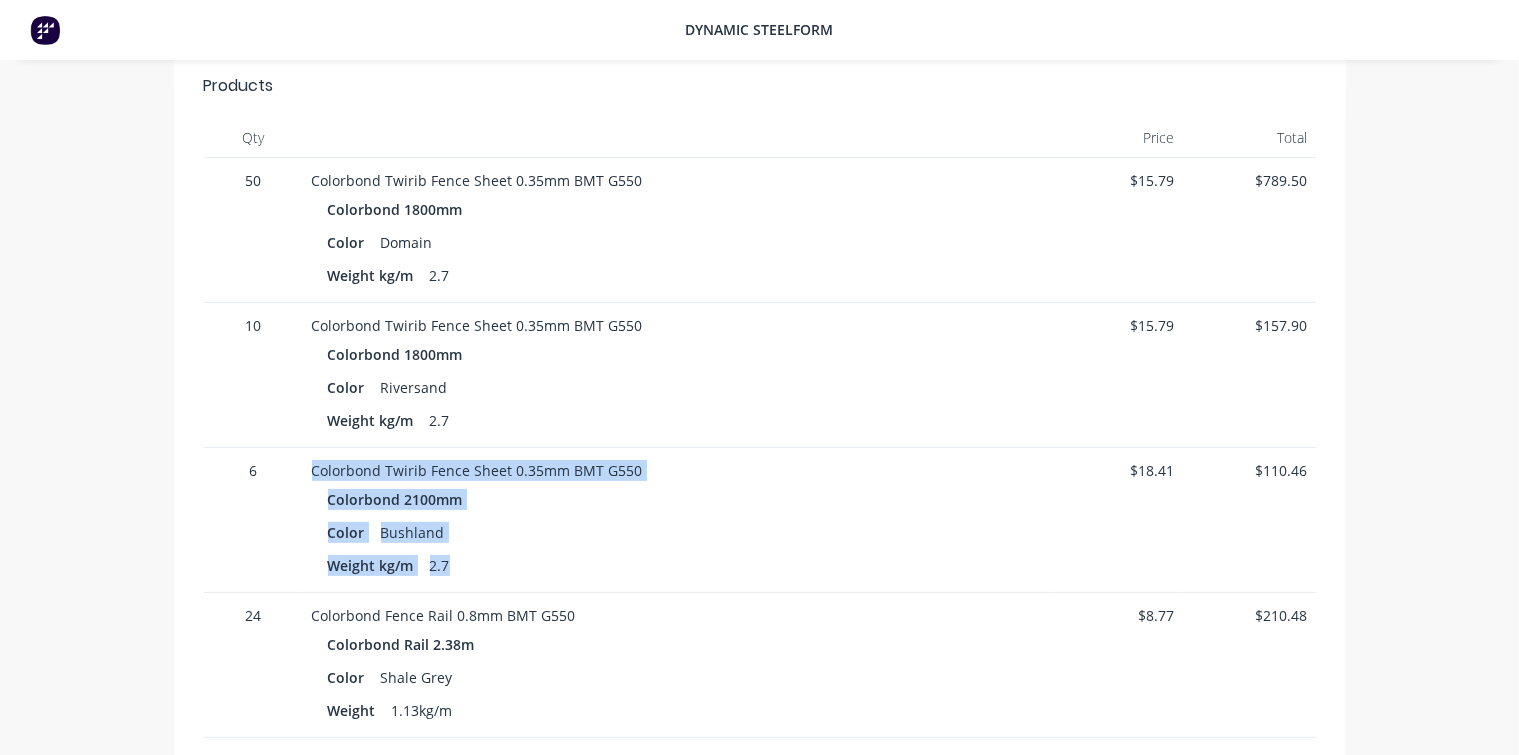 drag, startPoint x: 312, startPoint y: 467, endPoint x: 458, endPoint y: 564, distance: 175.28548 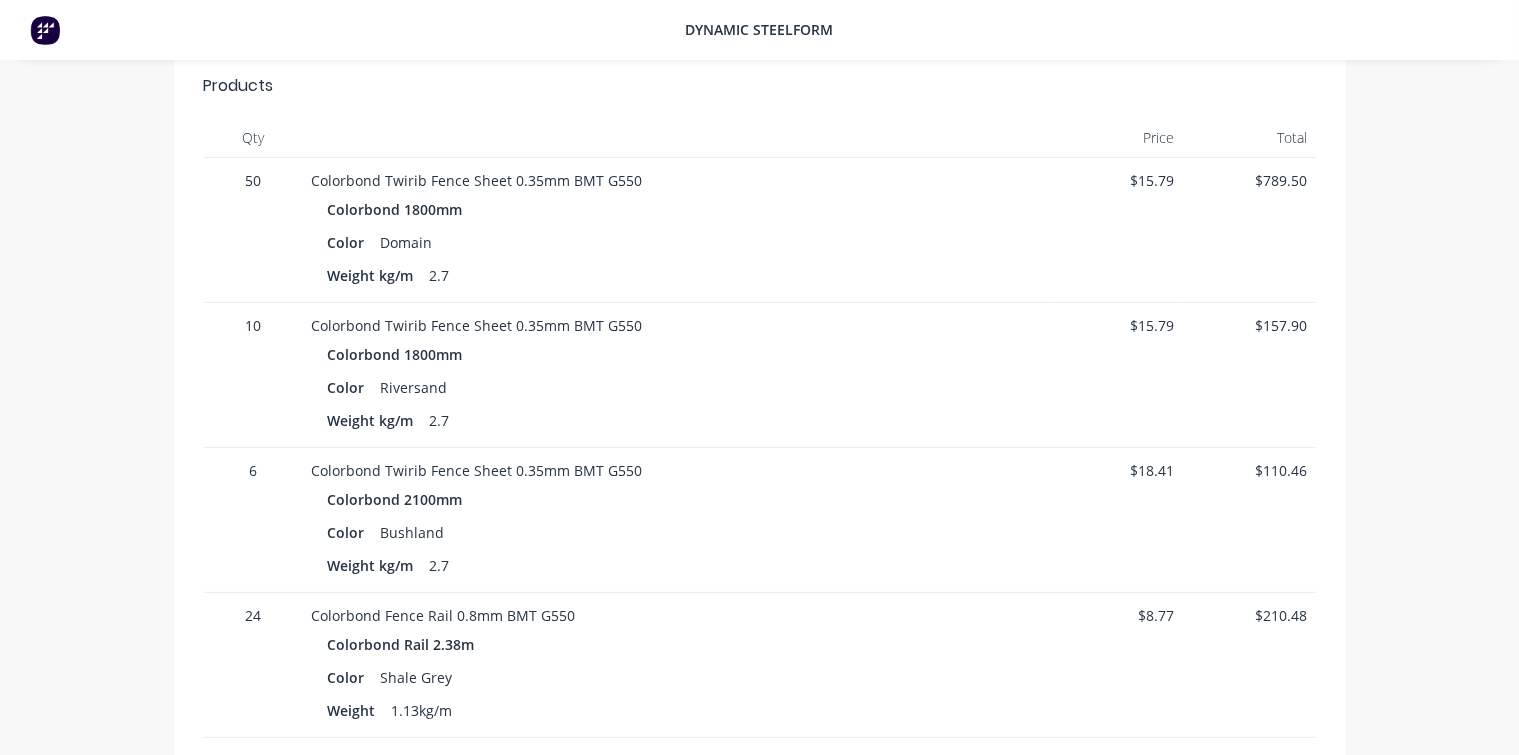 click on "Company Westline Fencing  Order # 47651 Created 05/08/25 Required 05/08/25 Invoiced No Status Quote Contact [FIRST] [LAST] [PHONE] [EMAIL] Bill to 23 Century Road Malaga Western Australia, Australia,  Pick up PO Products Qty Price Total 50 Colorbond Twirib Fence Sheet 0.35mm BMT G550 Colorbond  1800mm  Color Domain Weight kg/m 2.7 $15.79 $789.50 10 Colorbond Twirib Fence Sheet 0.35mm BMT G550 Colorbond  1800mm  Color Riversand Weight kg/m 2.7 $15.79 $157.90 6 Colorbond Twirib Fence Sheet 0.35mm BMT G550 Colorbond  2100mm Color Bushland Weight kg/m 2.7 $18.41 $110.46 24 Colorbond Fence Rail 0.8mm BMT G550 Colorbond Rail 2.38m Color Shale Grey Weight 1.13kg/m $8.77 $210.48 1 Colorbond Fence Rail 0.8mm BMT G550 Colorbond Rail 3.15m Color Bushland Weight 1.13kg/m $11.60 $11.60 1 10 - 16 x 16mm Hex Tek no seal Climaseal 4 Colorbond  Color Bushland qty 100 $0.00 $0.00 Sub total $1,279.94 Tax $128.00 Total $1,407.94" at bounding box center (760, 475) 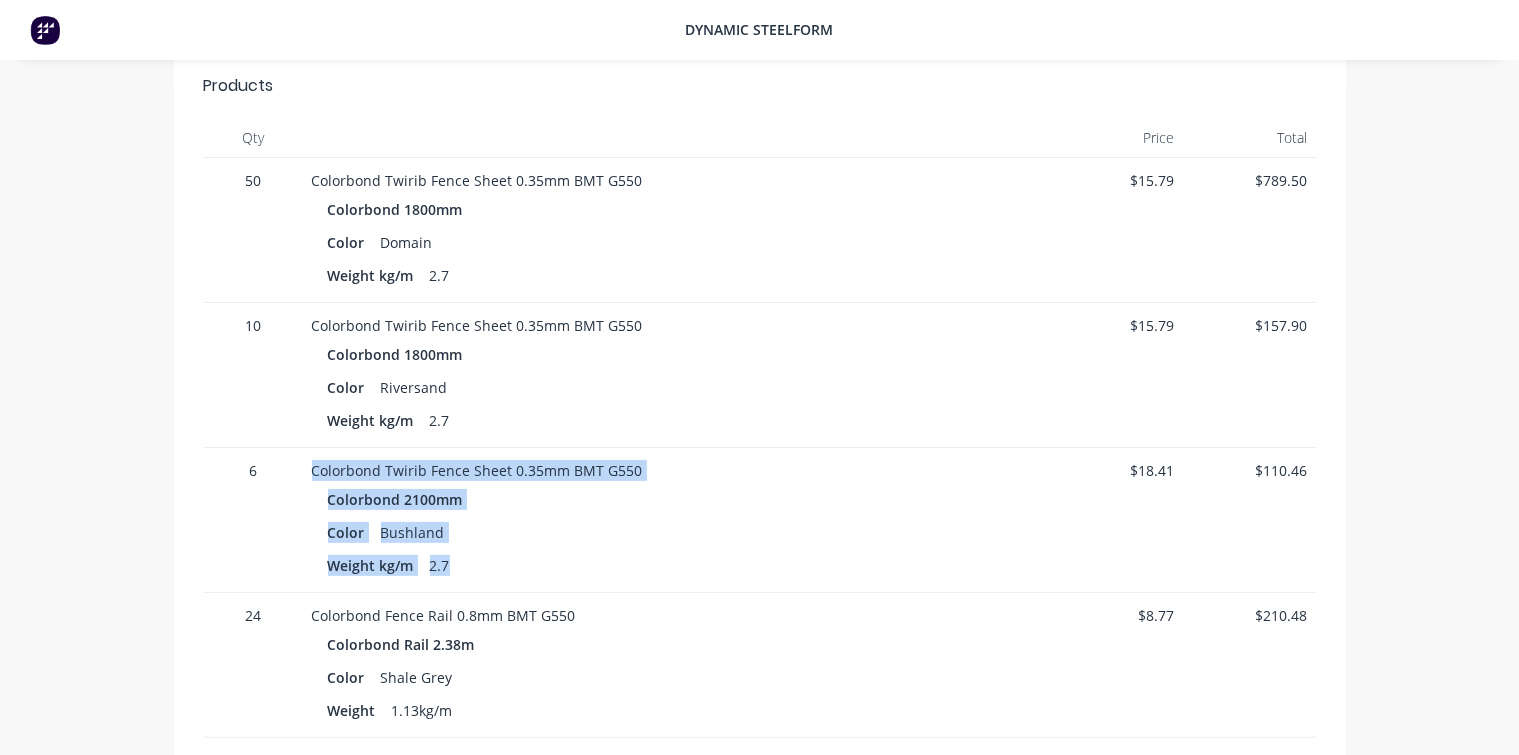 drag, startPoint x: 455, startPoint y: 565, endPoint x: 342, endPoint y: 494, distance: 133.45412 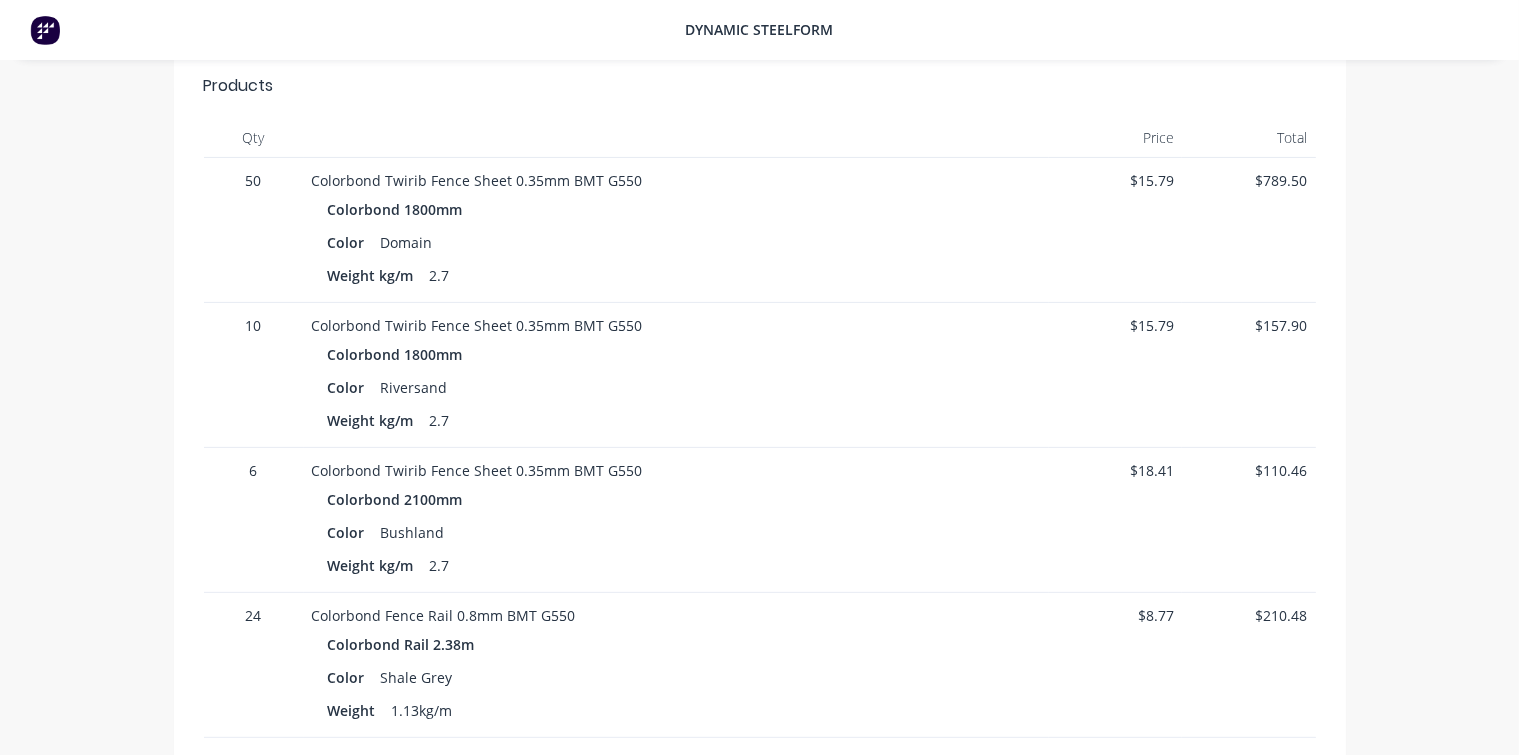 click on "Qty Price Total 50 Colorbond Twirib Fence Sheet 0.35mm BMT G550 Colorbond  1800mm  Color Domain Weight kg/m 2.7 $15.79 $789.50 10 Colorbond Twirib Fence Sheet 0.35mm BMT G550 Colorbond  1800mm  Color Riversand Weight kg/m 2.7 $15.79 $157.90 6 Colorbond Twirib Fence Sheet 0.35mm BMT G550 Colorbond  2100mm Color Bushland Weight kg/m 2.7 $18.41 $110.46 24 Colorbond Fence Rail 0.8mm BMT G550 Colorbond Rail 2.38m Color Shale Grey Weight 1.13kg/m $8.77 $210.48 1 Colorbond Fence Rail 0.8mm BMT G550 Colorbond Rail 3.15m Color Bushland Weight 1.13kg/m $11.60 $11.60 1 10 - 16 x 16mm Hex Tek no seal Climaseal 4 Colorbond  Color Bushland qty 100 $0.00 $0.00" at bounding box center (760, 573) 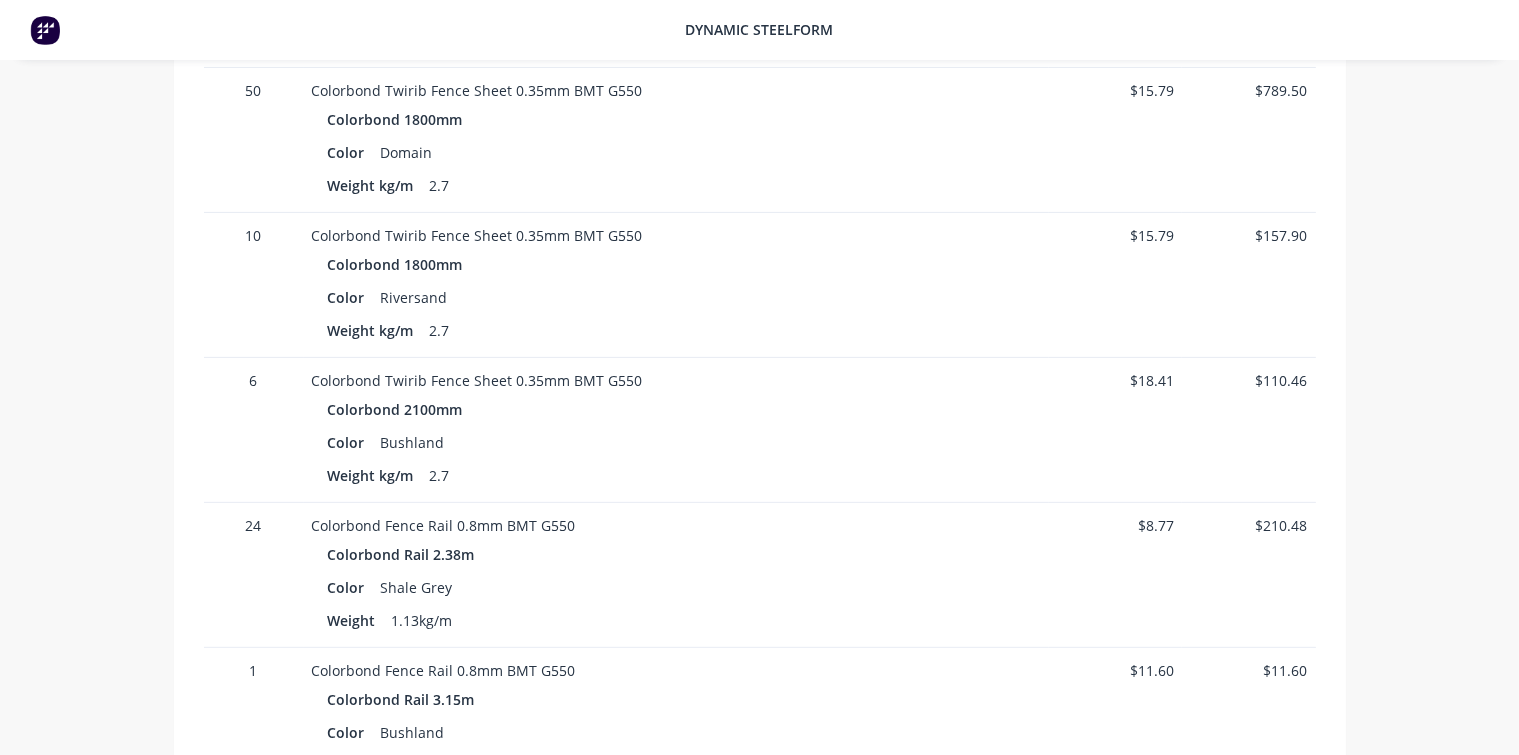 scroll, scrollTop: 500, scrollLeft: 0, axis: vertical 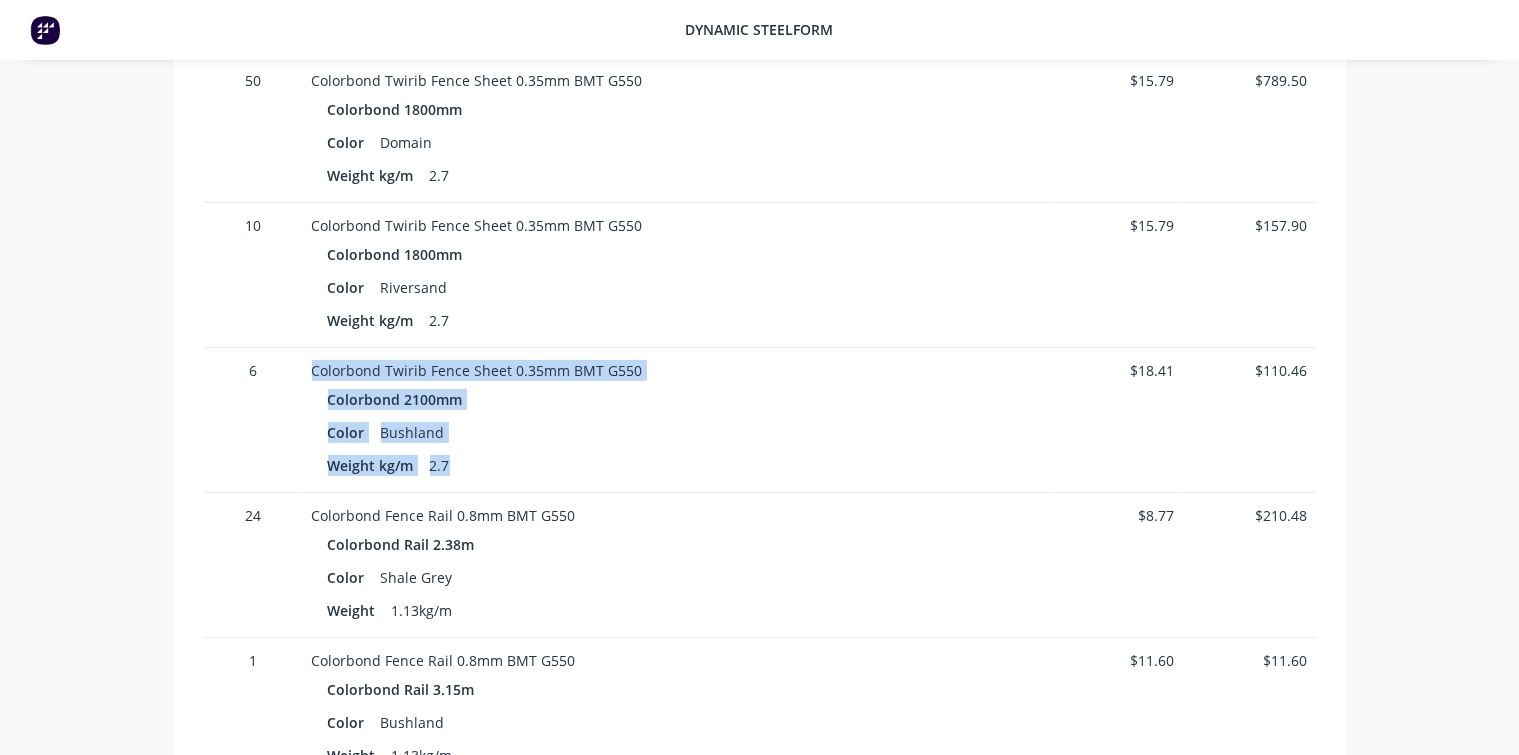 drag, startPoint x: 468, startPoint y: 469, endPoint x: 299, endPoint y: 370, distance: 195.8622 